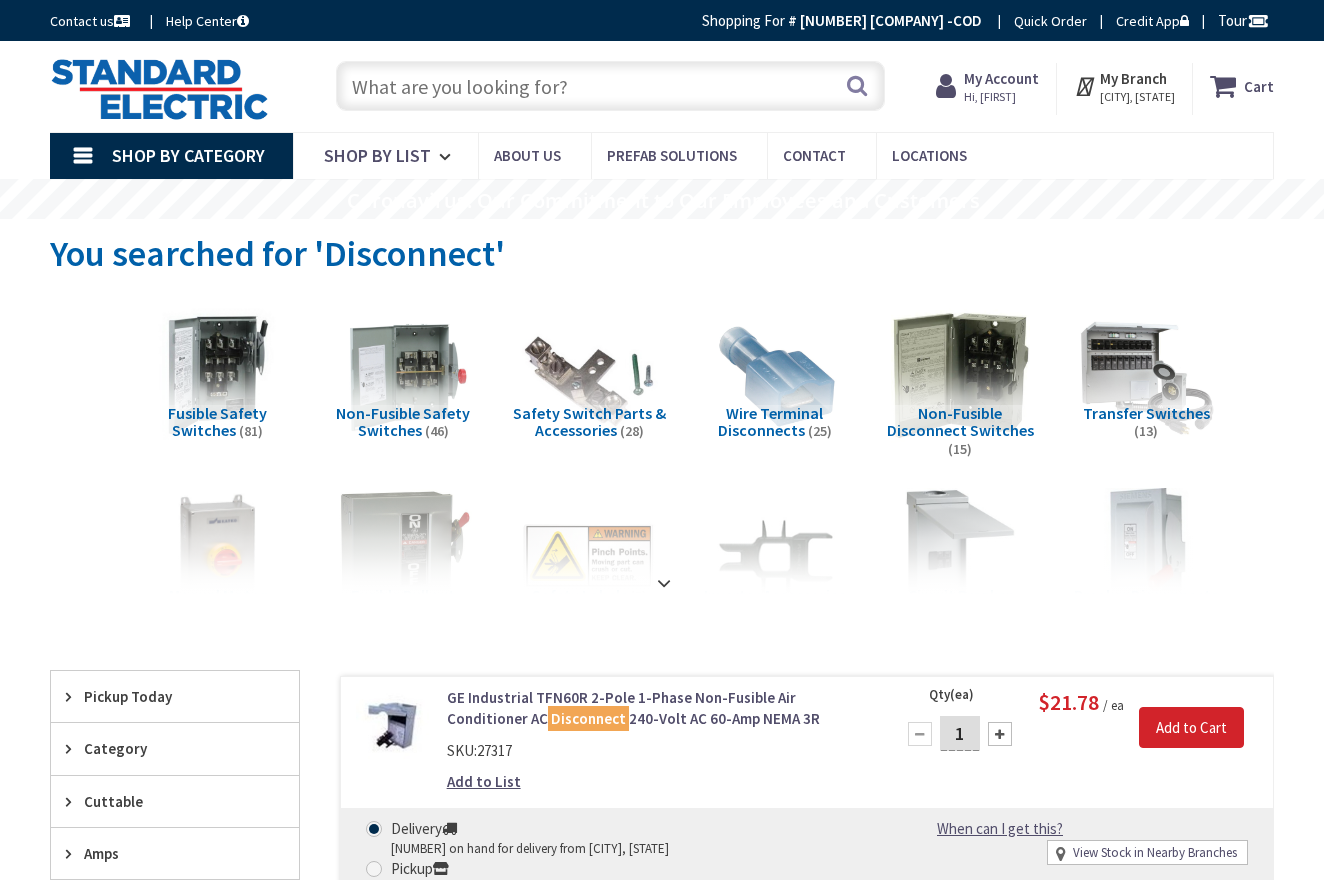 scroll, scrollTop: 84, scrollLeft: 0, axis: vertical 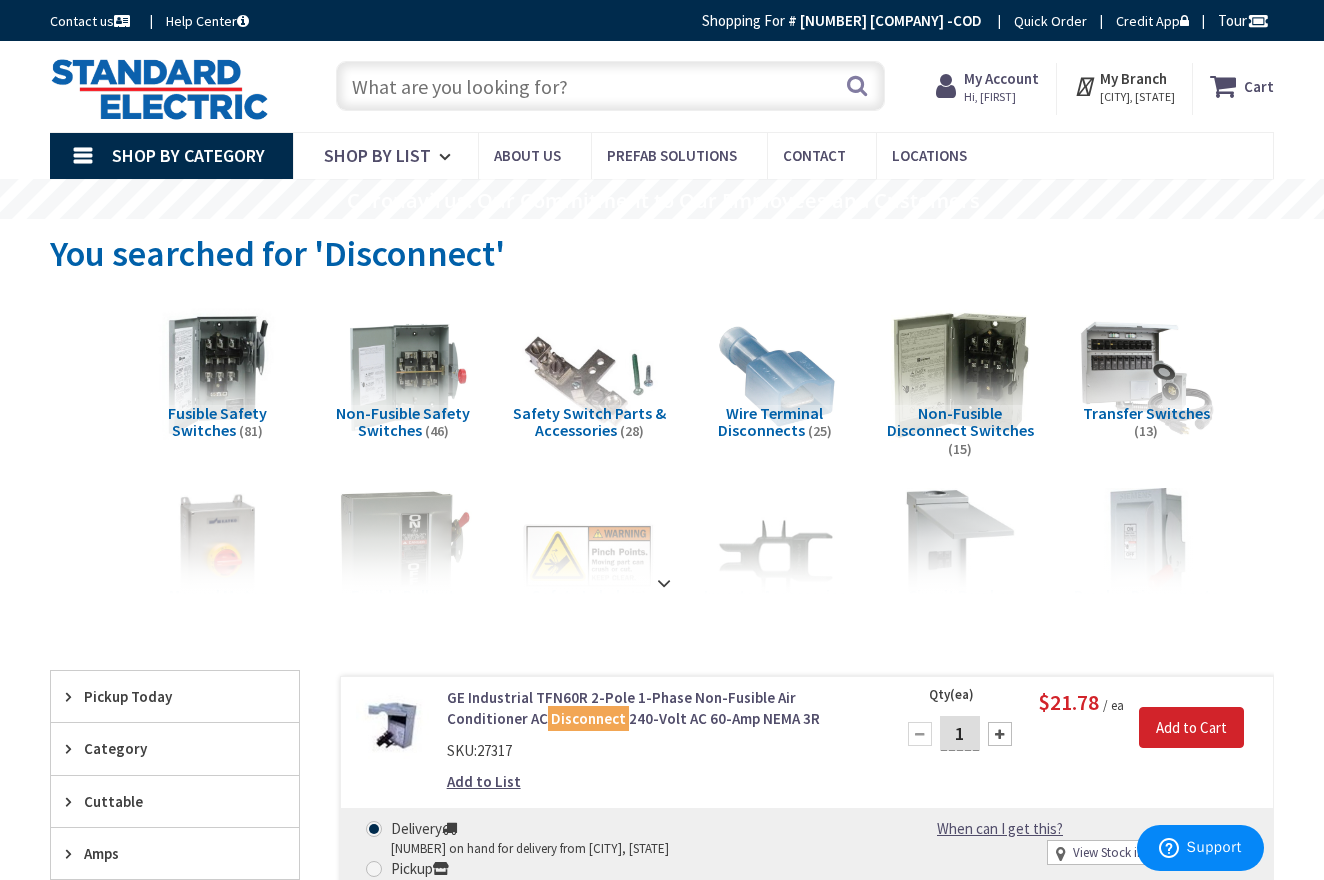 click at bounding box center [610, 86] 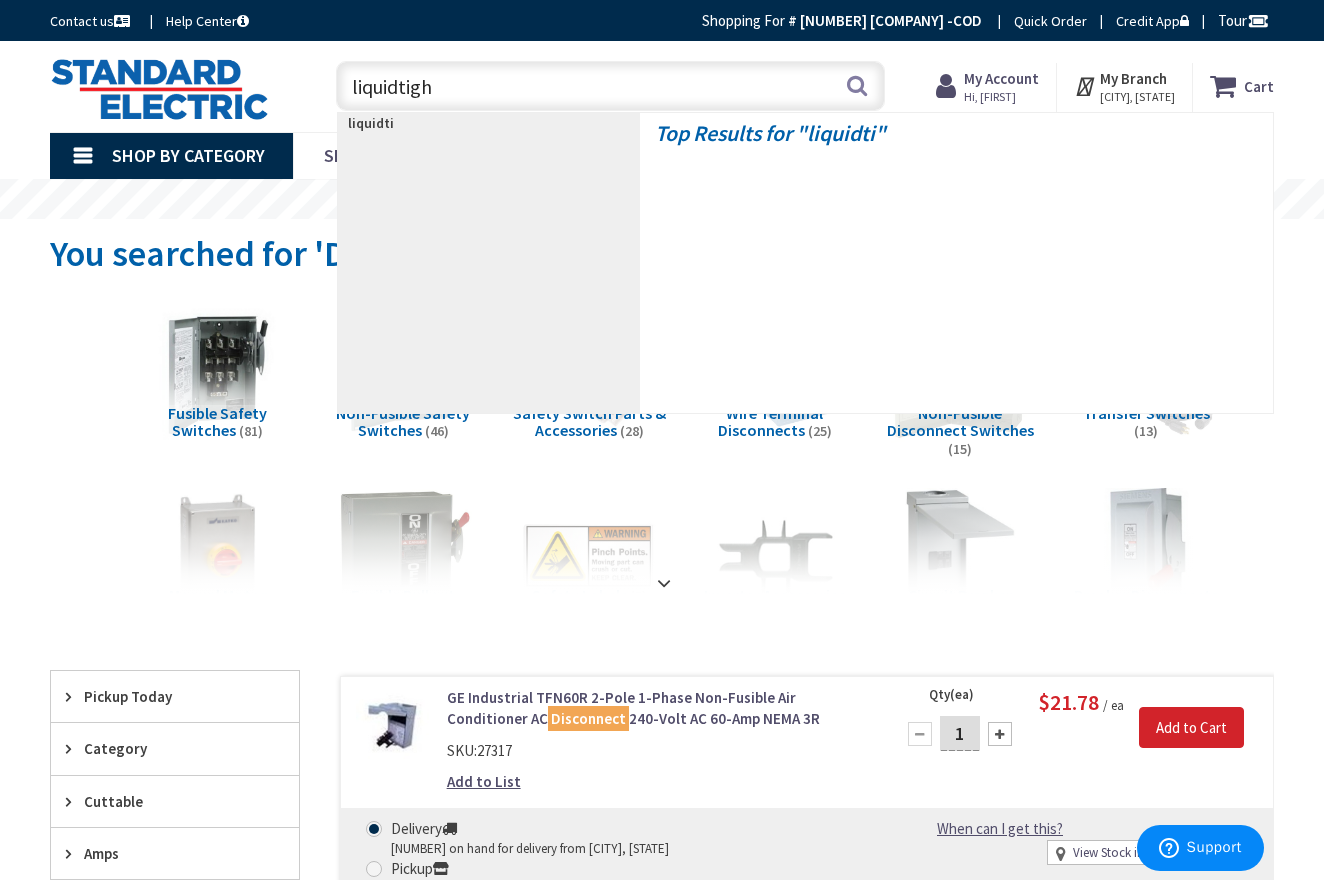 type on "liquidtight" 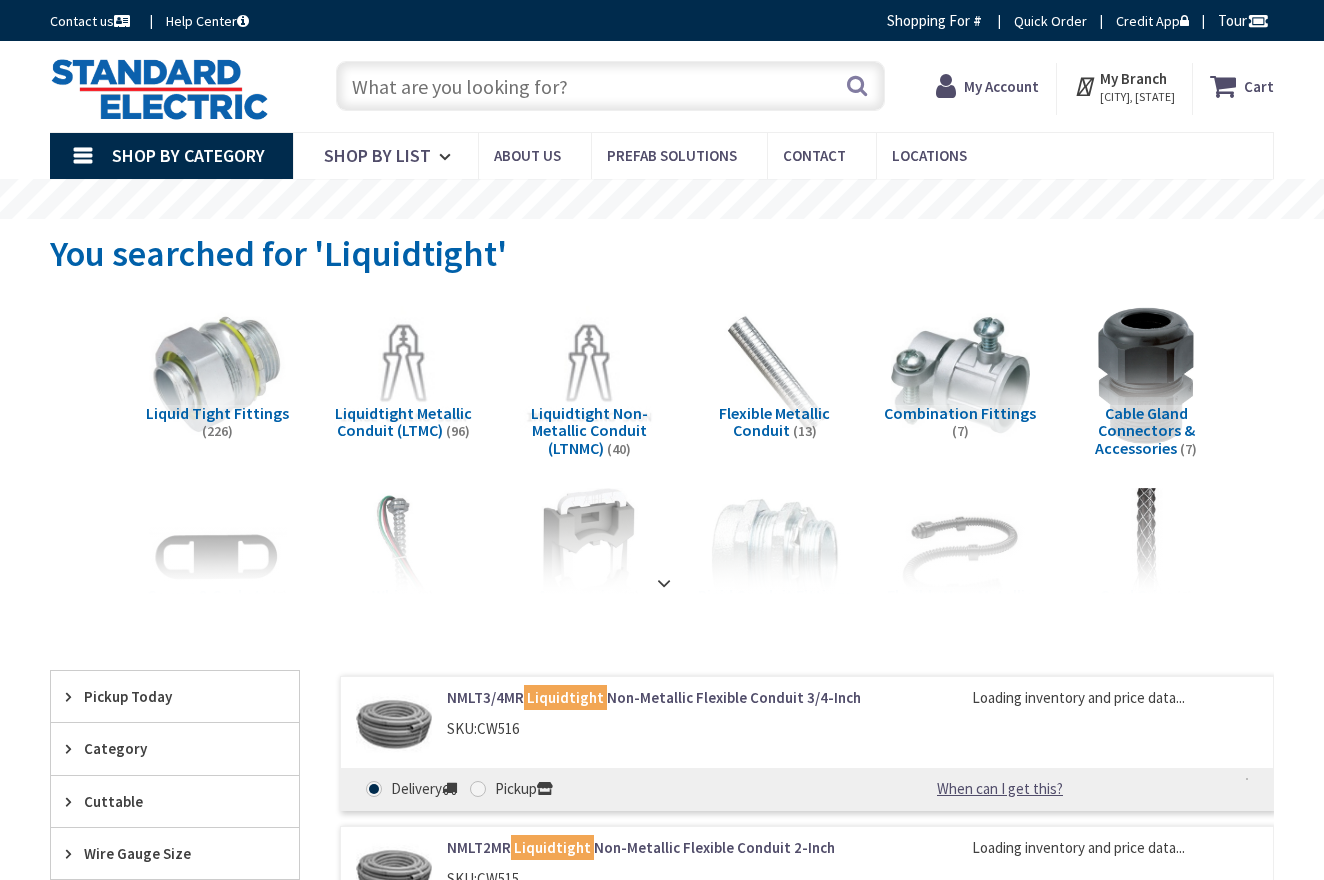 scroll, scrollTop: 0, scrollLeft: 0, axis: both 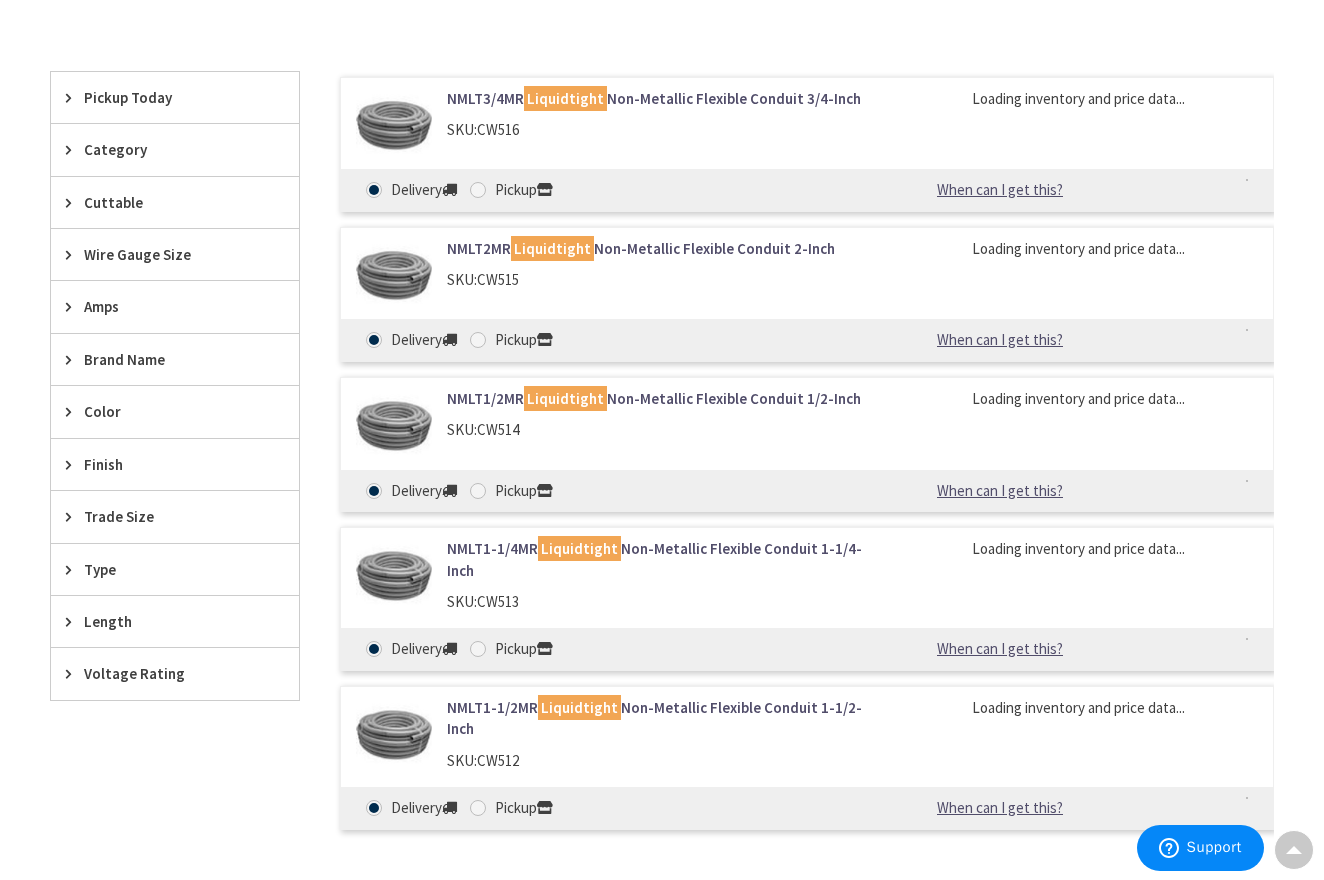type on "[STREET_ADDRESS], [CITY], [STATE] [POSTAL_CODE], [COUNTRY]" 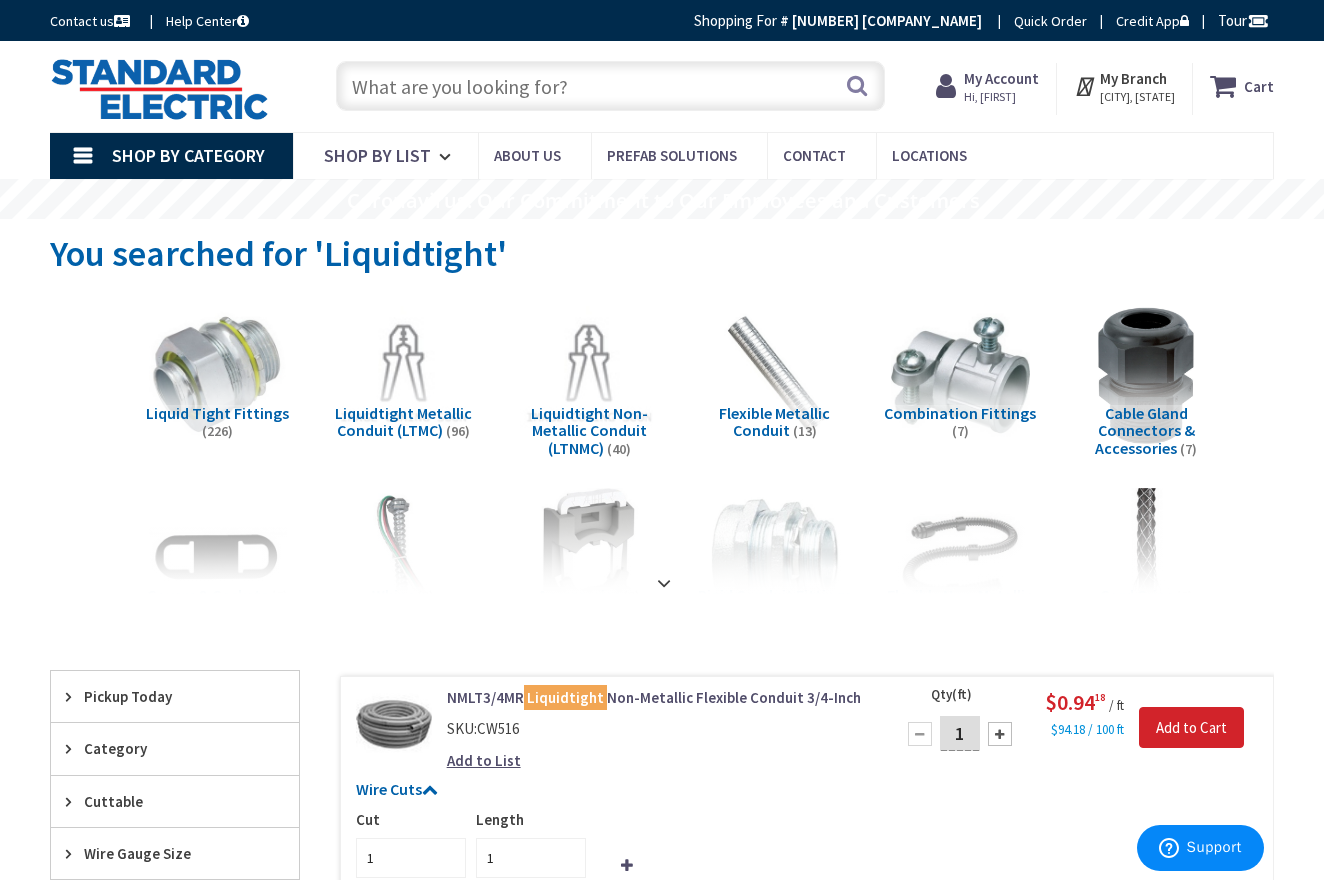scroll, scrollTop: 0, scrollLeft: 0, axis: both 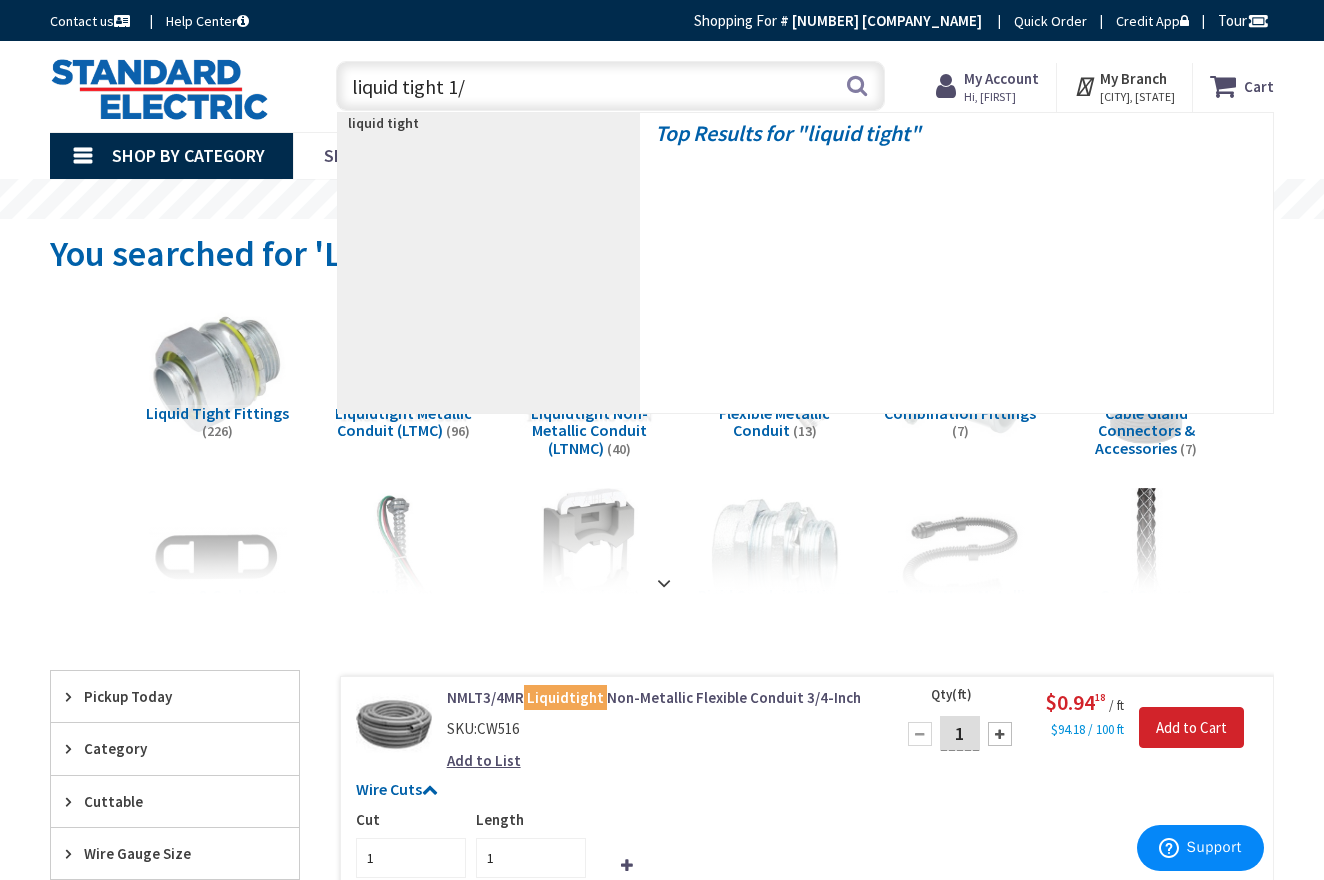 type on "liquid tight 1/2" 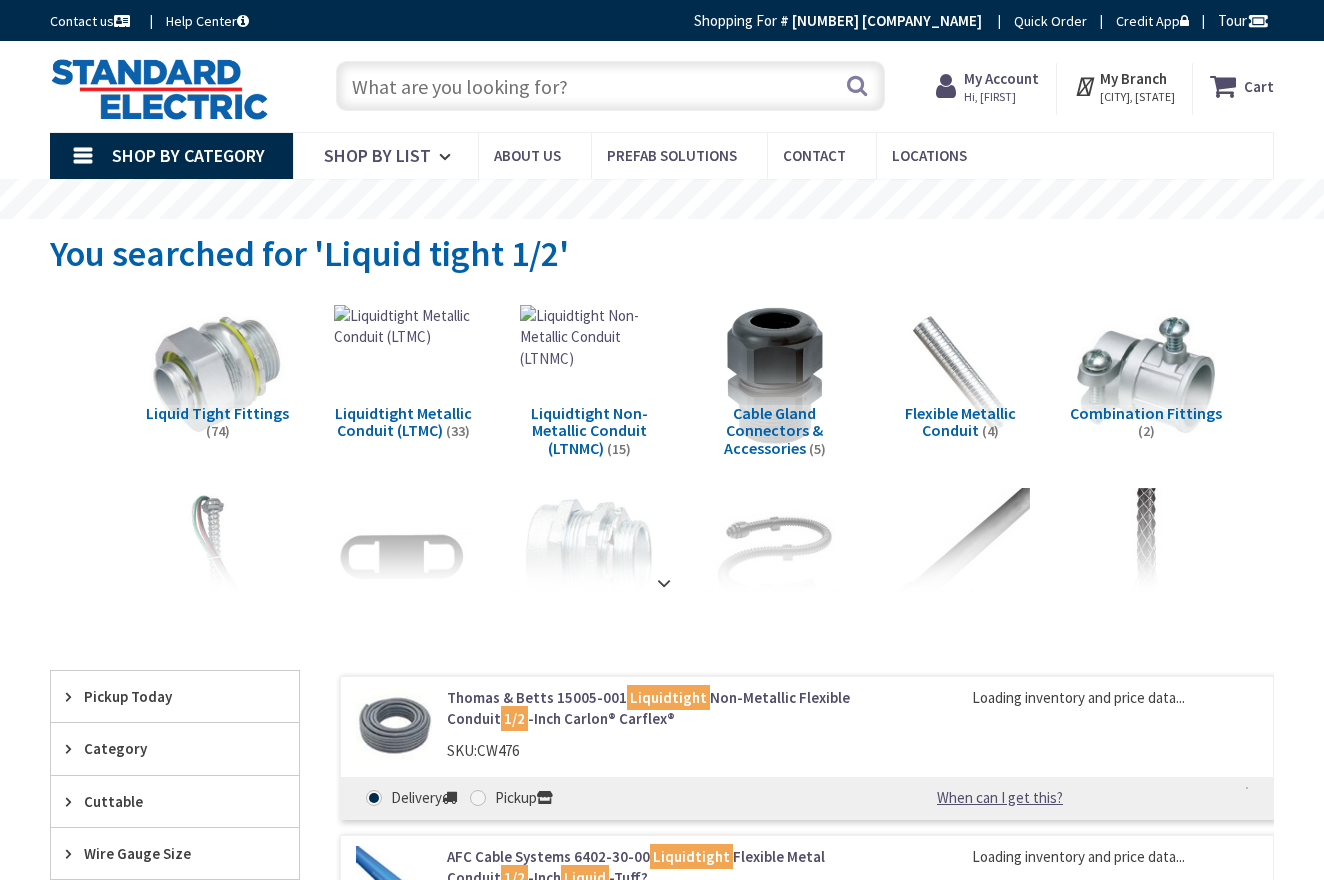 scroll, scrollTop: 0, scrollLeft: 0, axis: both 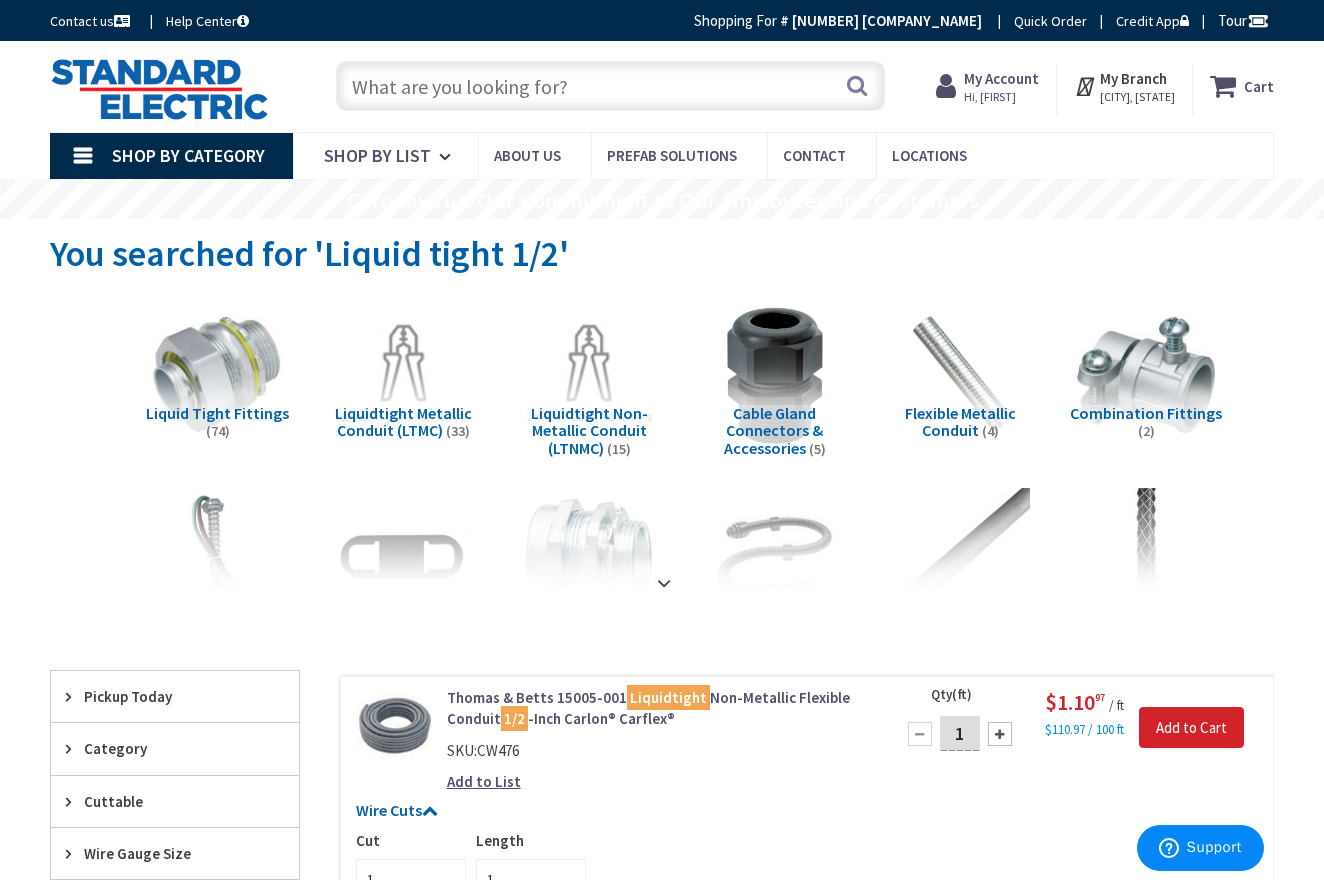 click at bounding box center (610, 86) 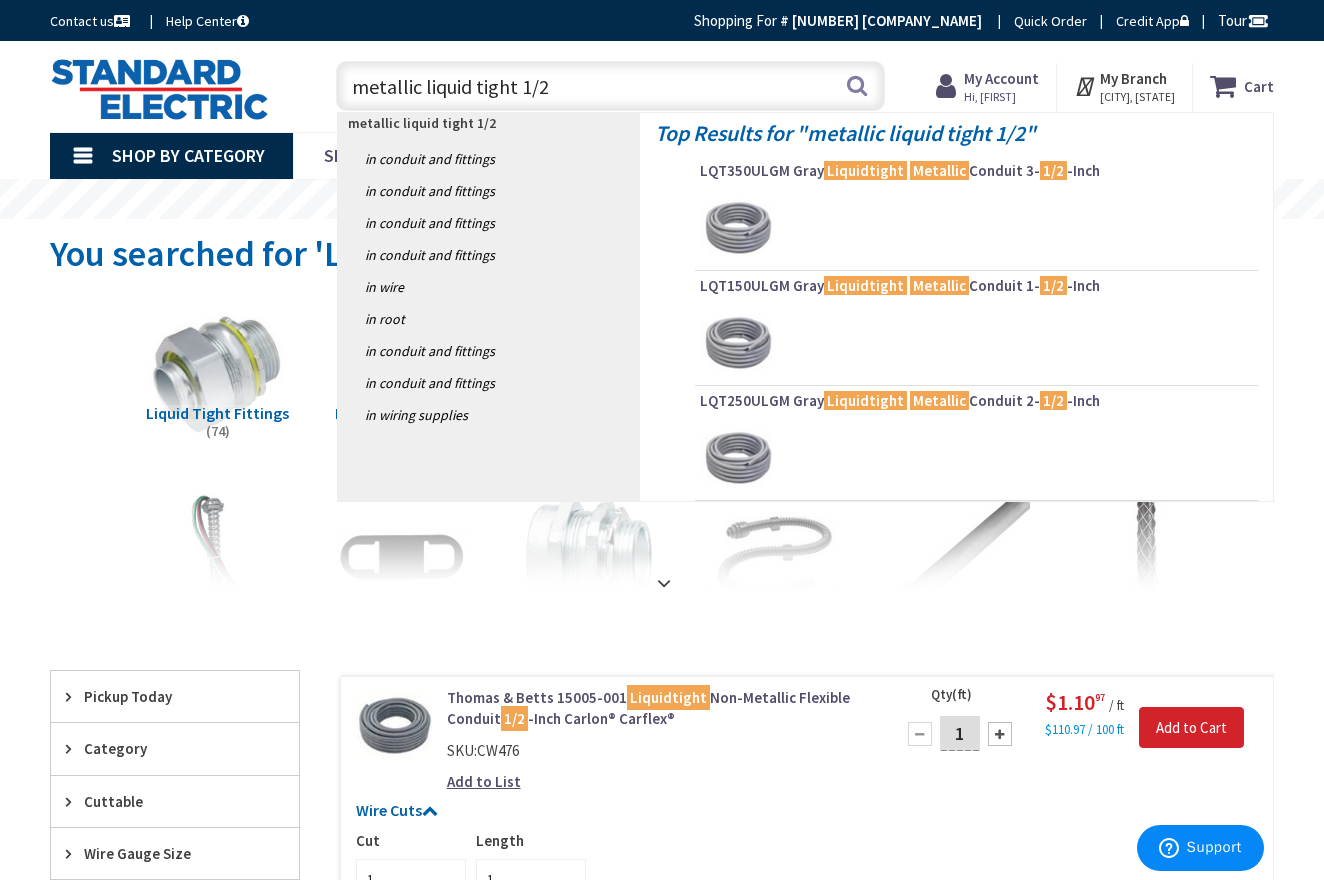 click on "metallic liquid tight 1/2" at bounding box center (610, 86) 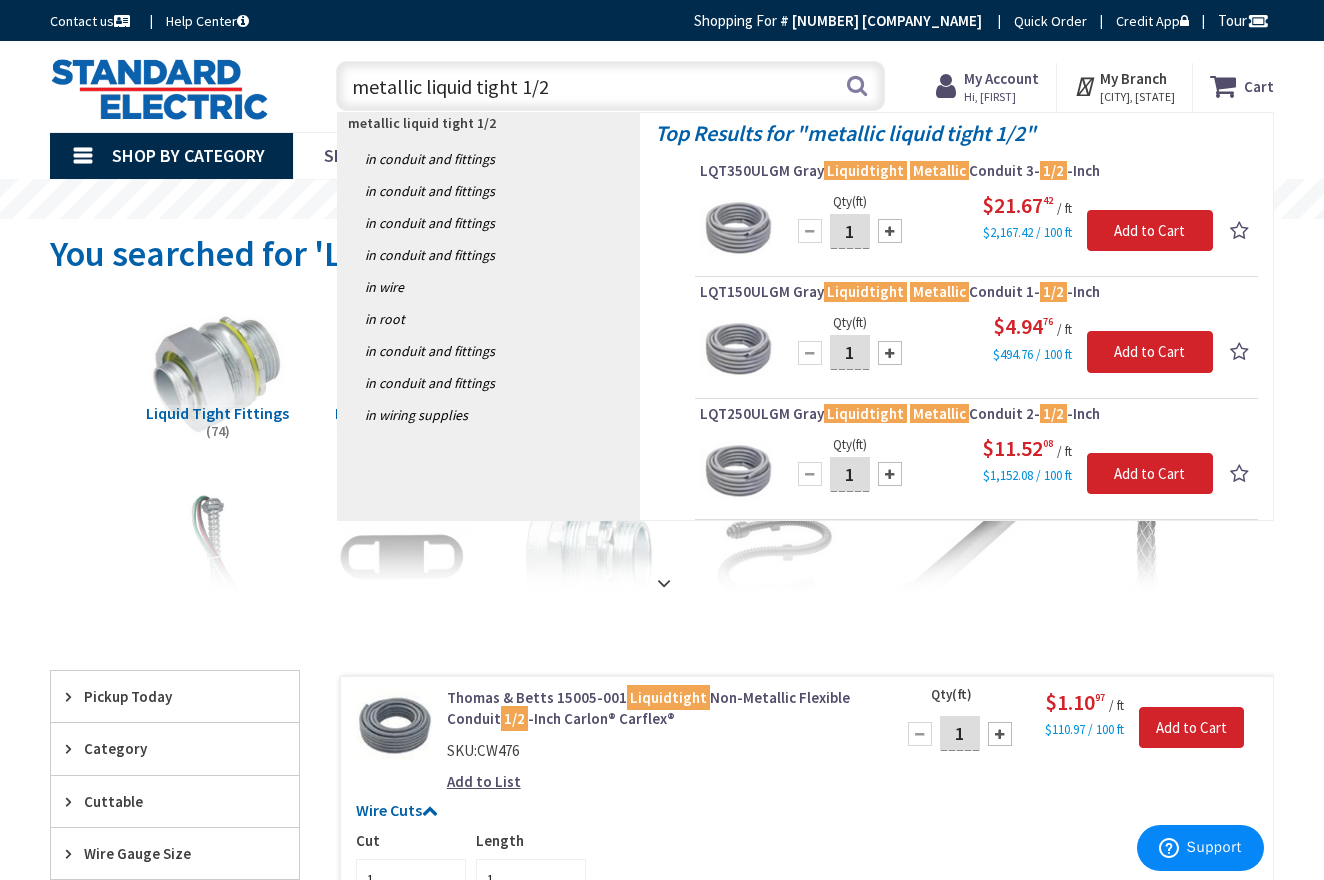 type on "metallic liquidtight 1/2" 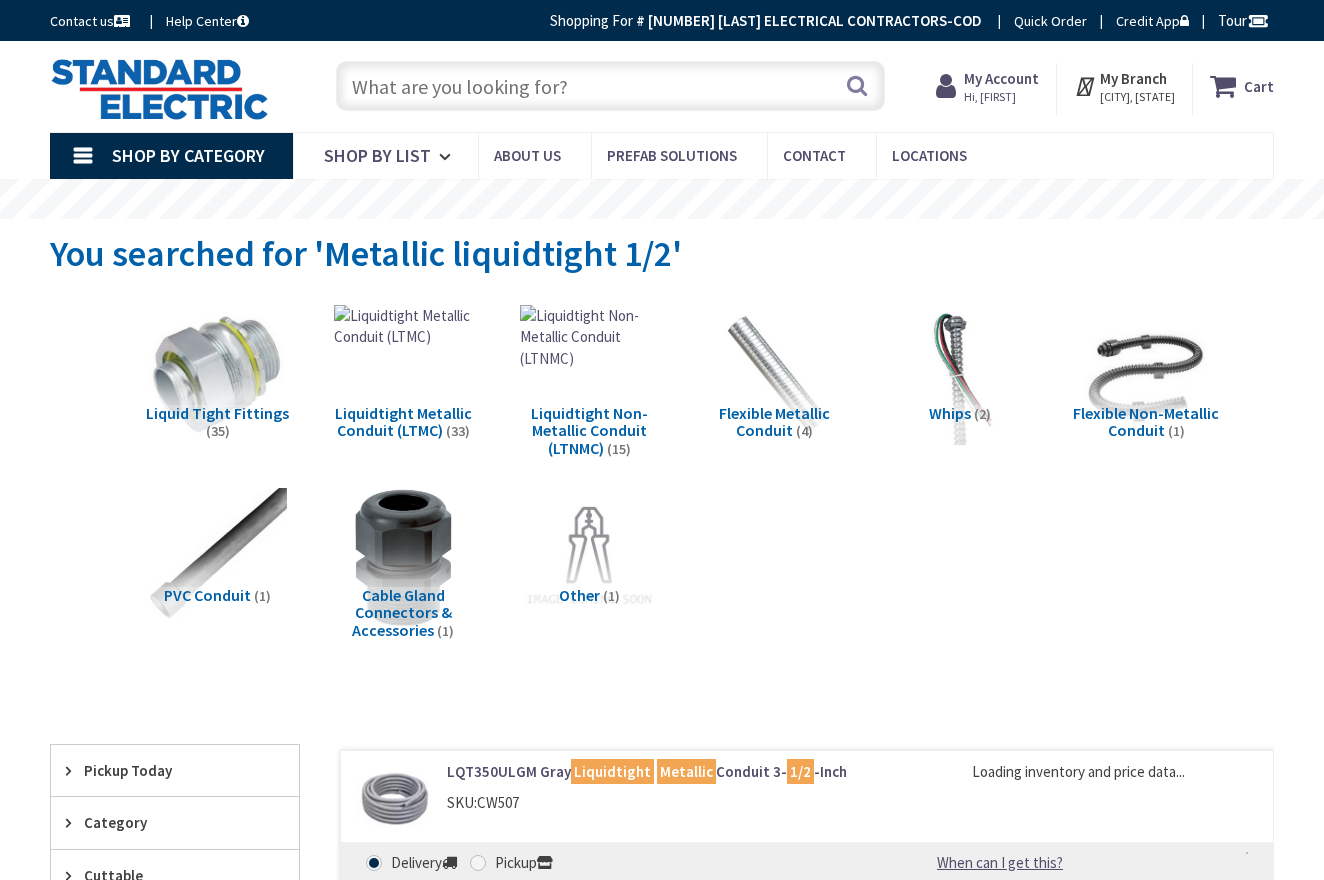 scroll, scrollTop: 0, scrollLeft: 0, axis: both 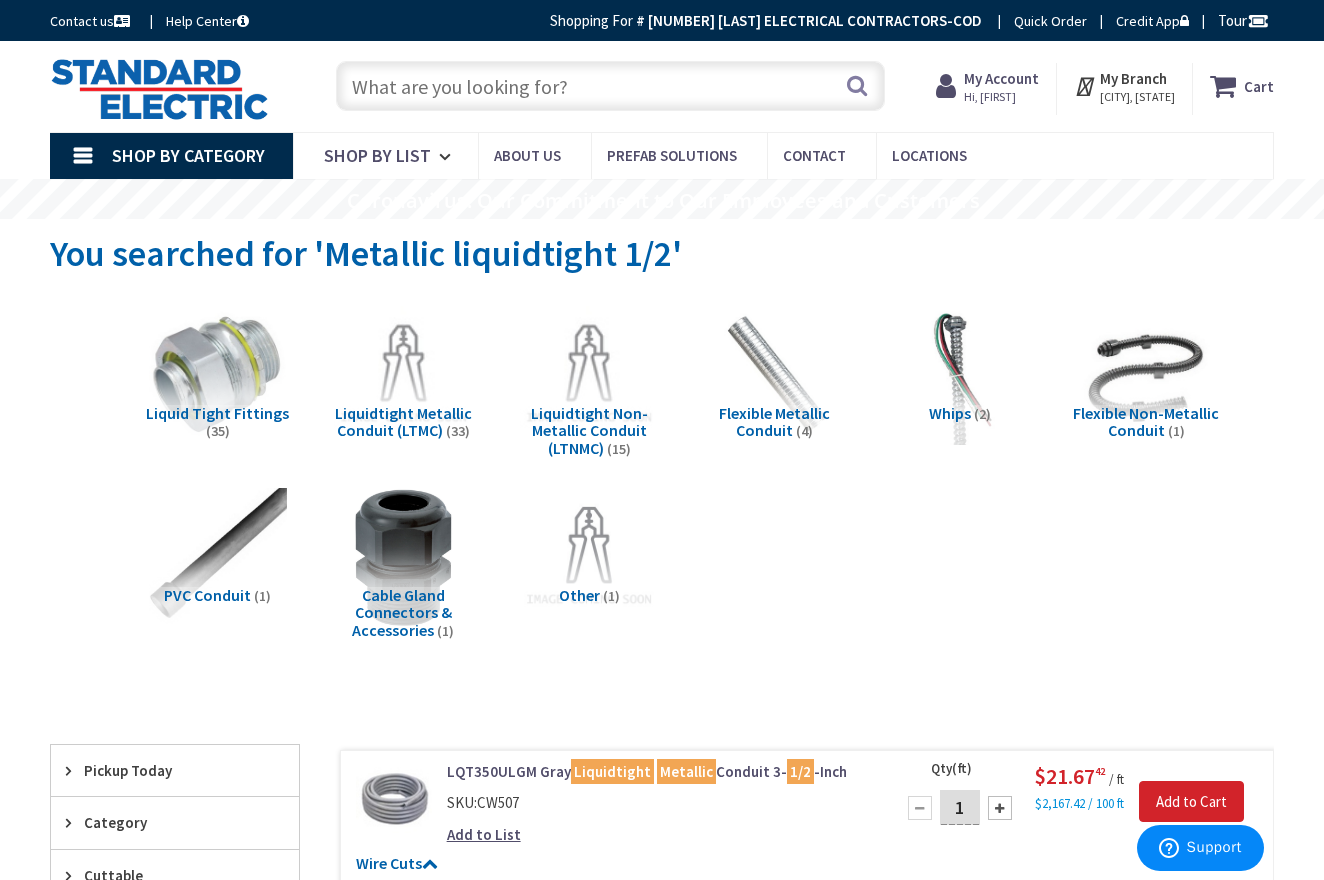 click at bounding box center (610, 86) 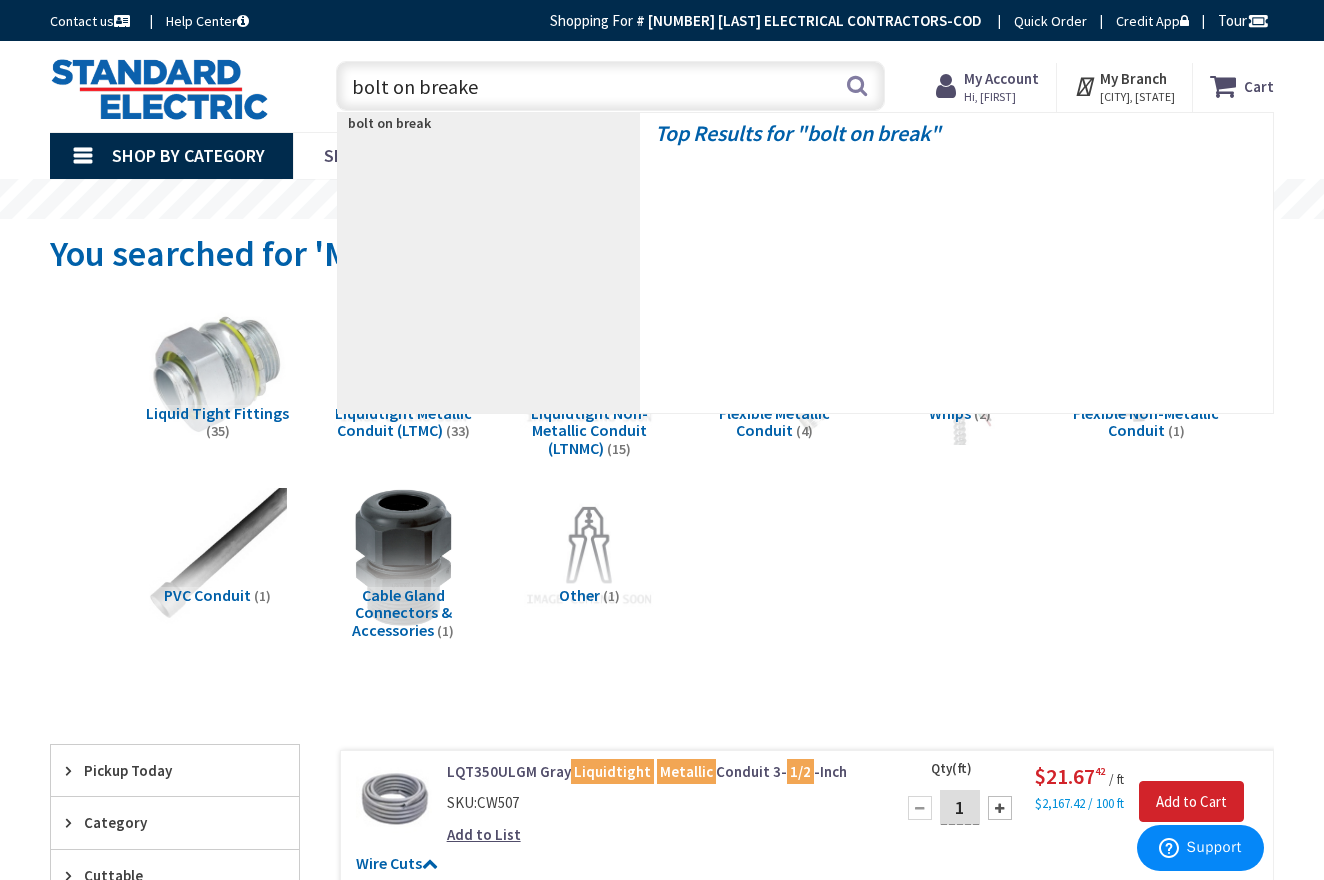 type on "bolt on breaker" 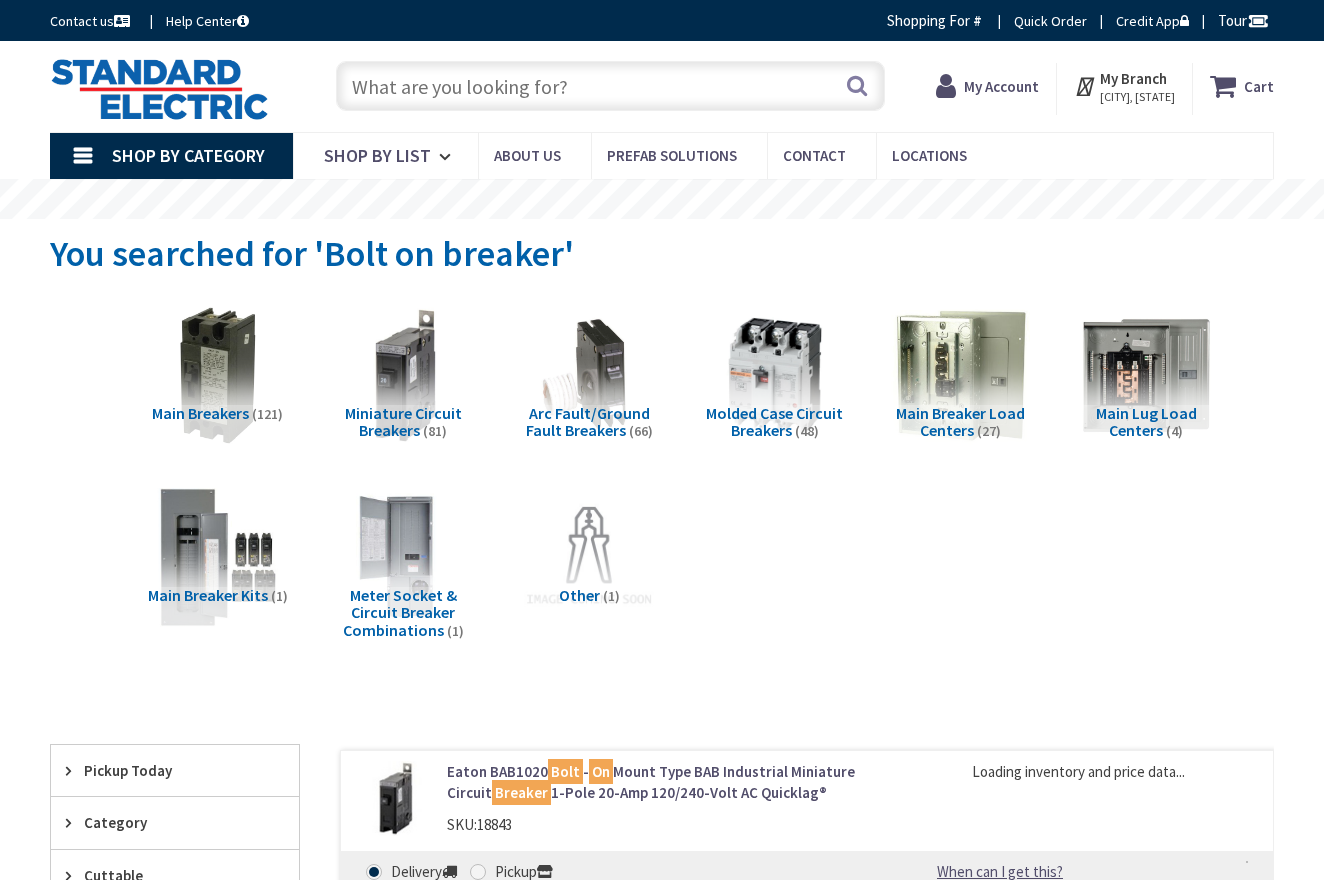 scroll, scrollTop: 0, scrollLeft: 0, axis: both 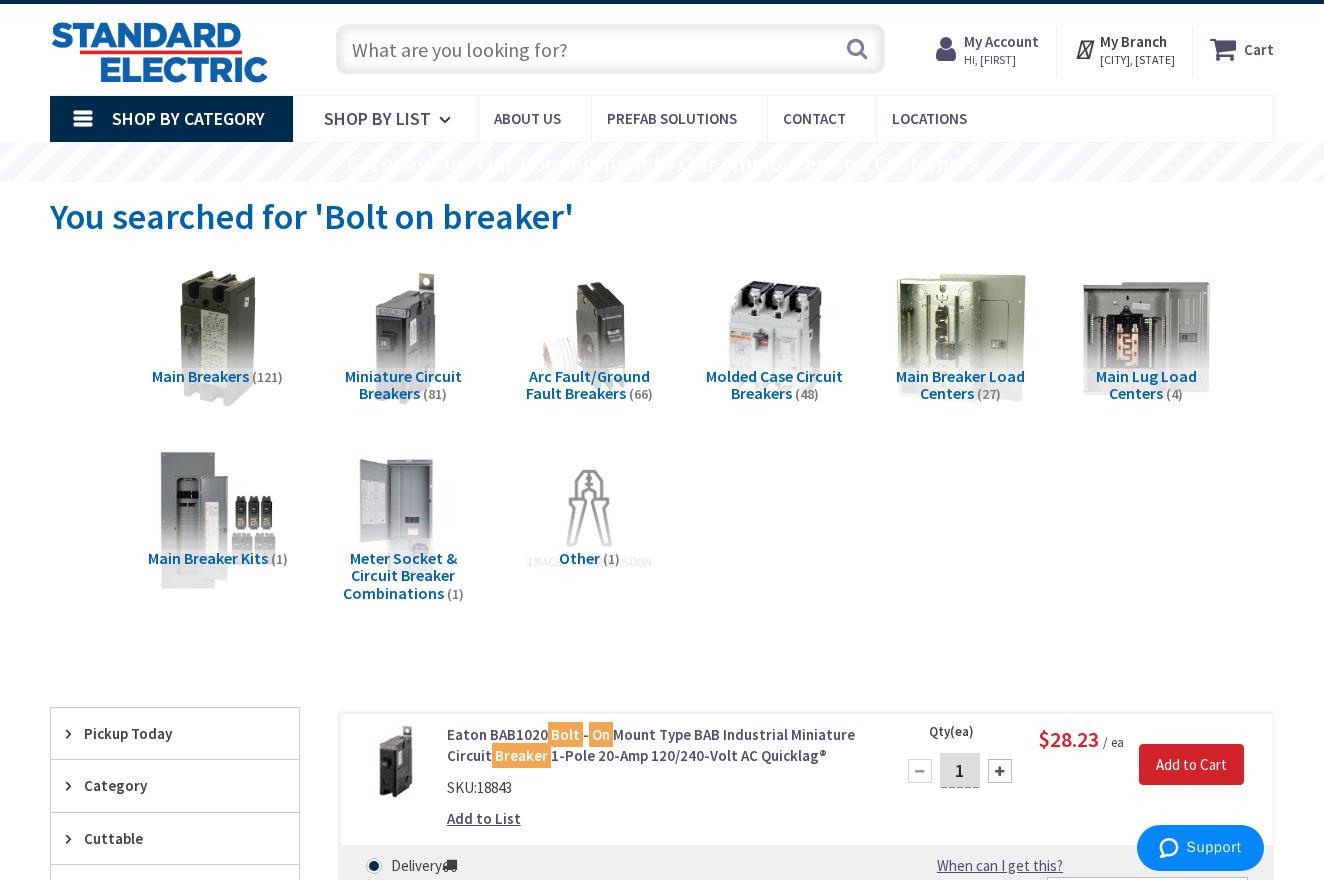 click on "You searched for 'Bolt on breaker'" at bounding box center (312, 216) 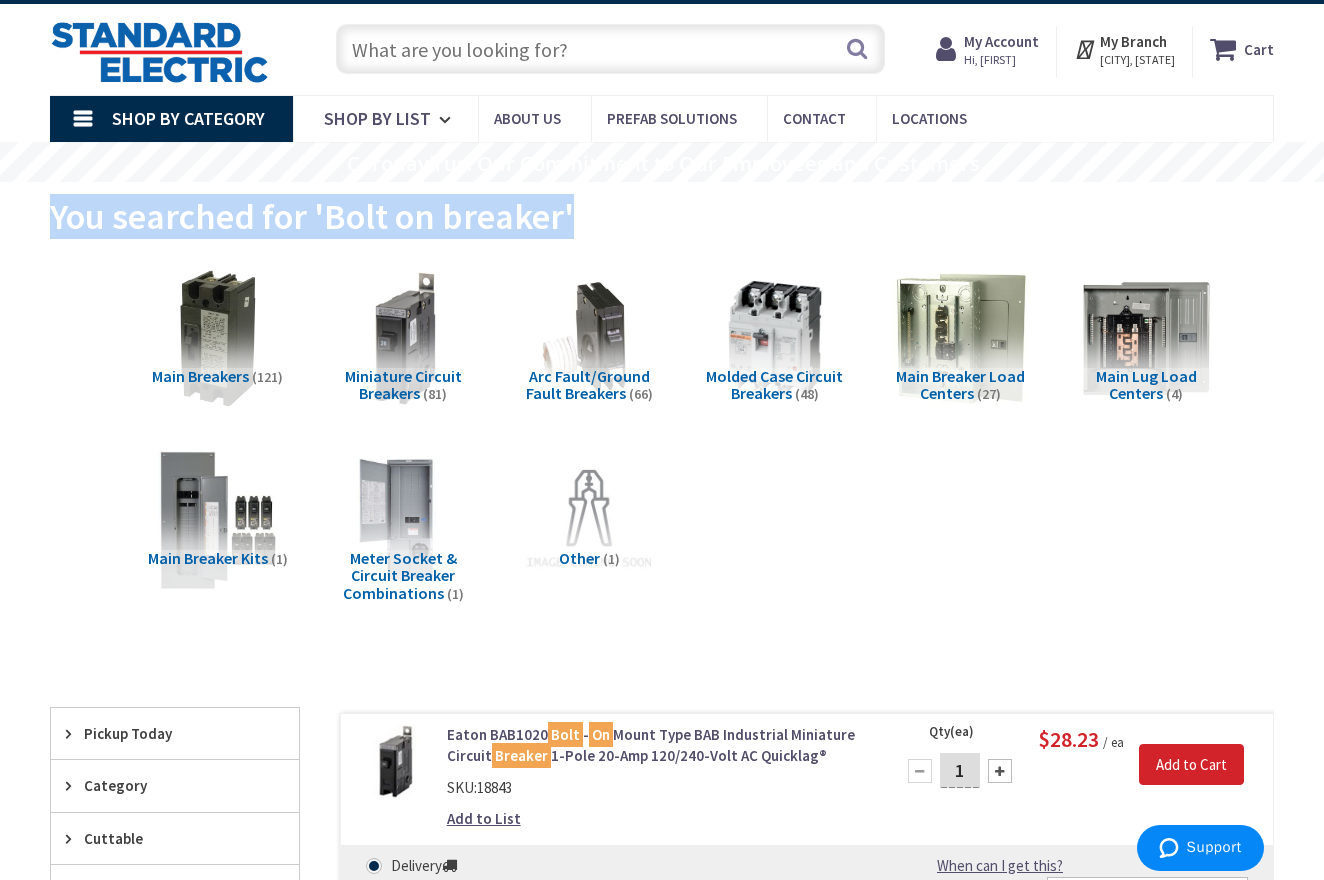 click on "You searched for 'Bolt on breaker'" at bounding box center [312, 216] 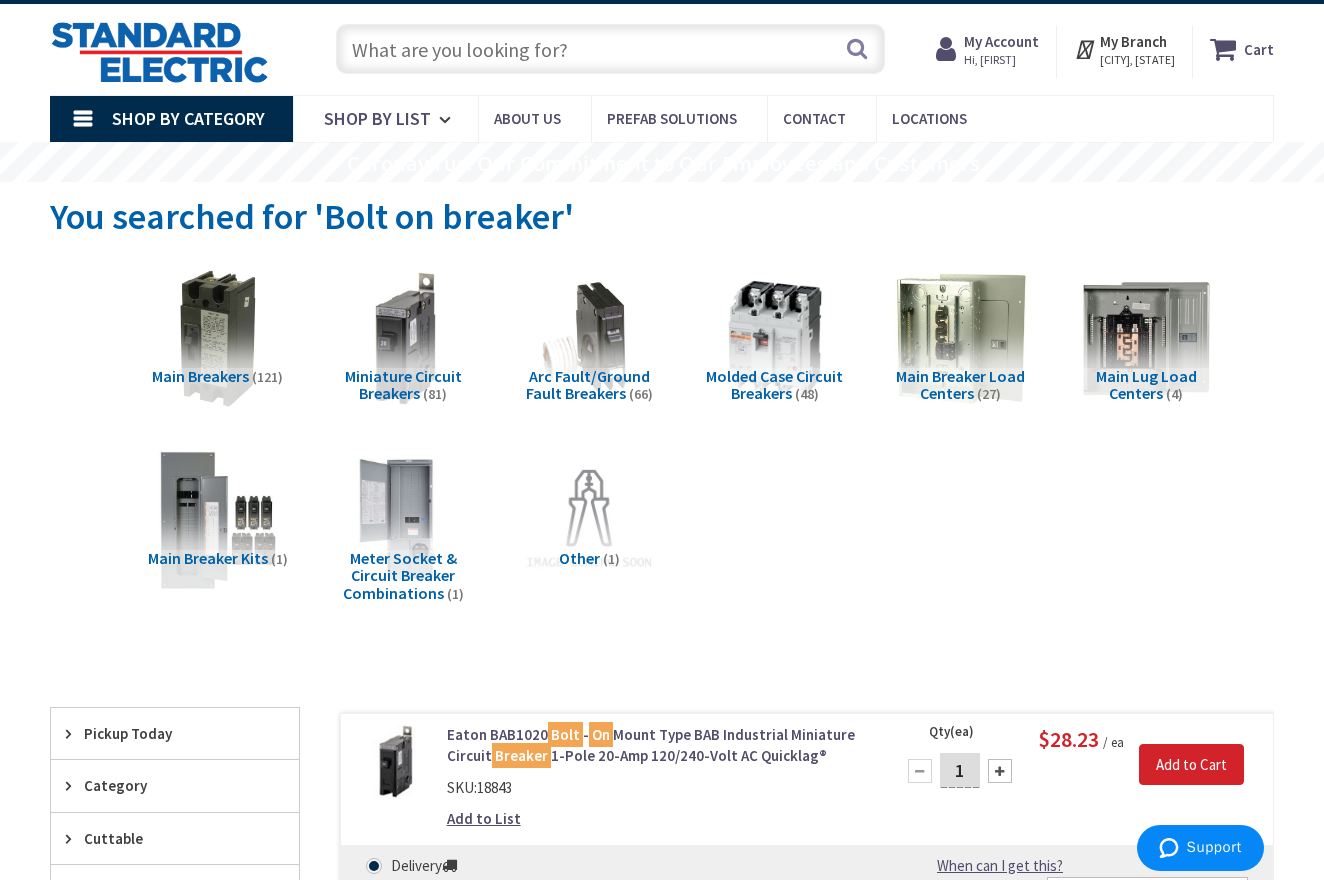 click on "You searched for 'Bolt on breaker'" at bounding box center [312, 216] 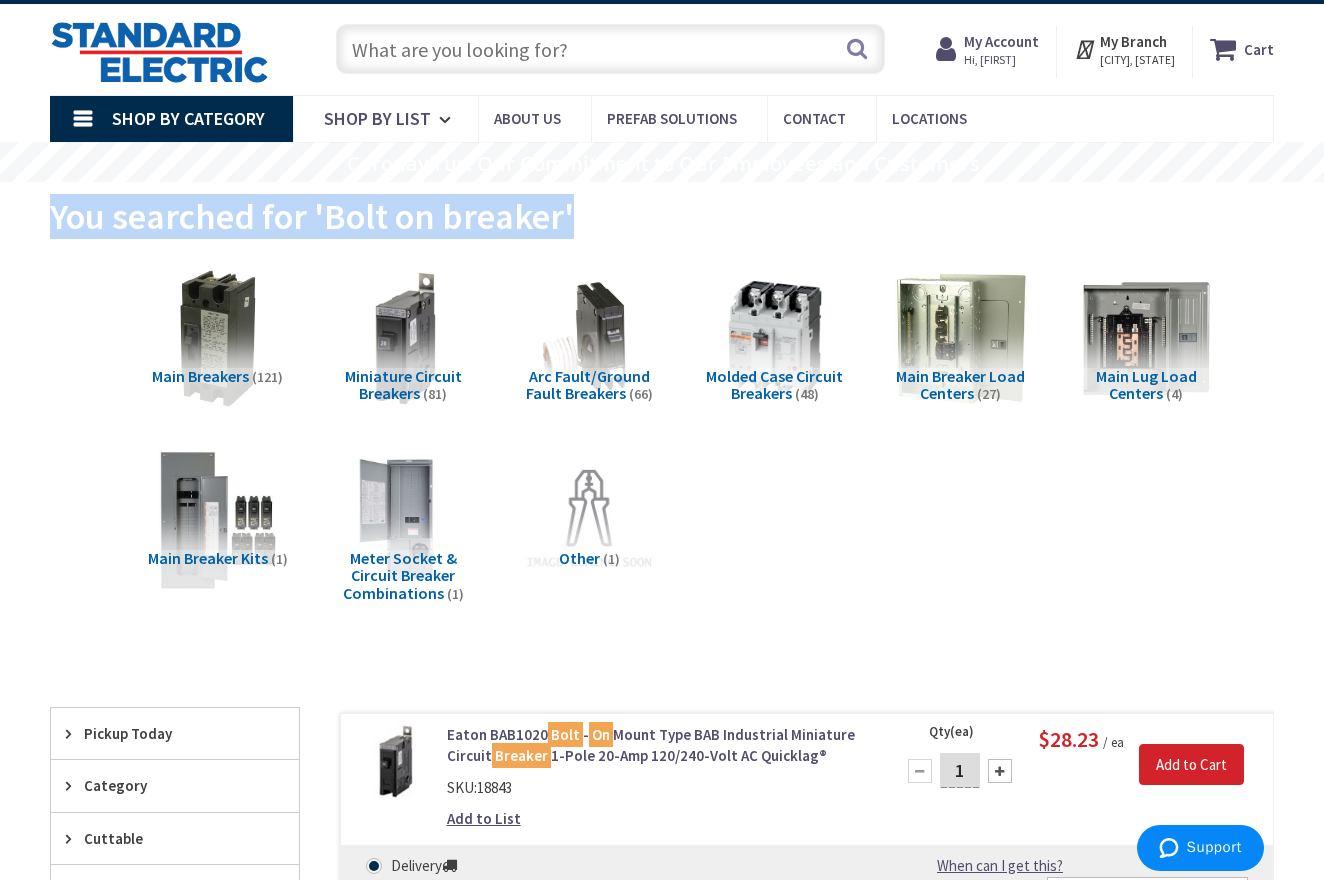 click on "You searched for 'Bolt on breaker'" at bounding box center (312, 216) 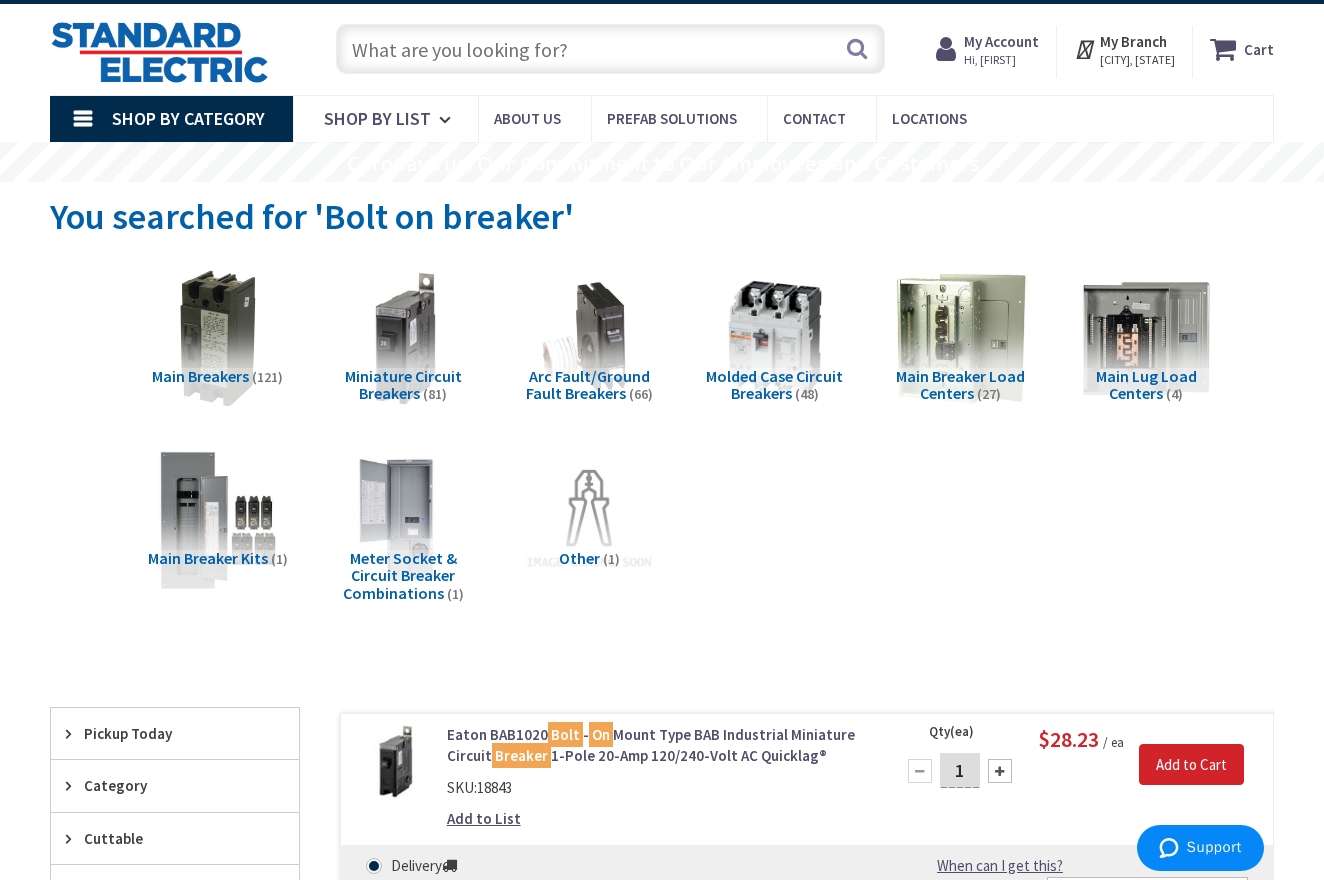 click on "You searched for 'Bolt on breaker'" at bounding box center (312, 216) 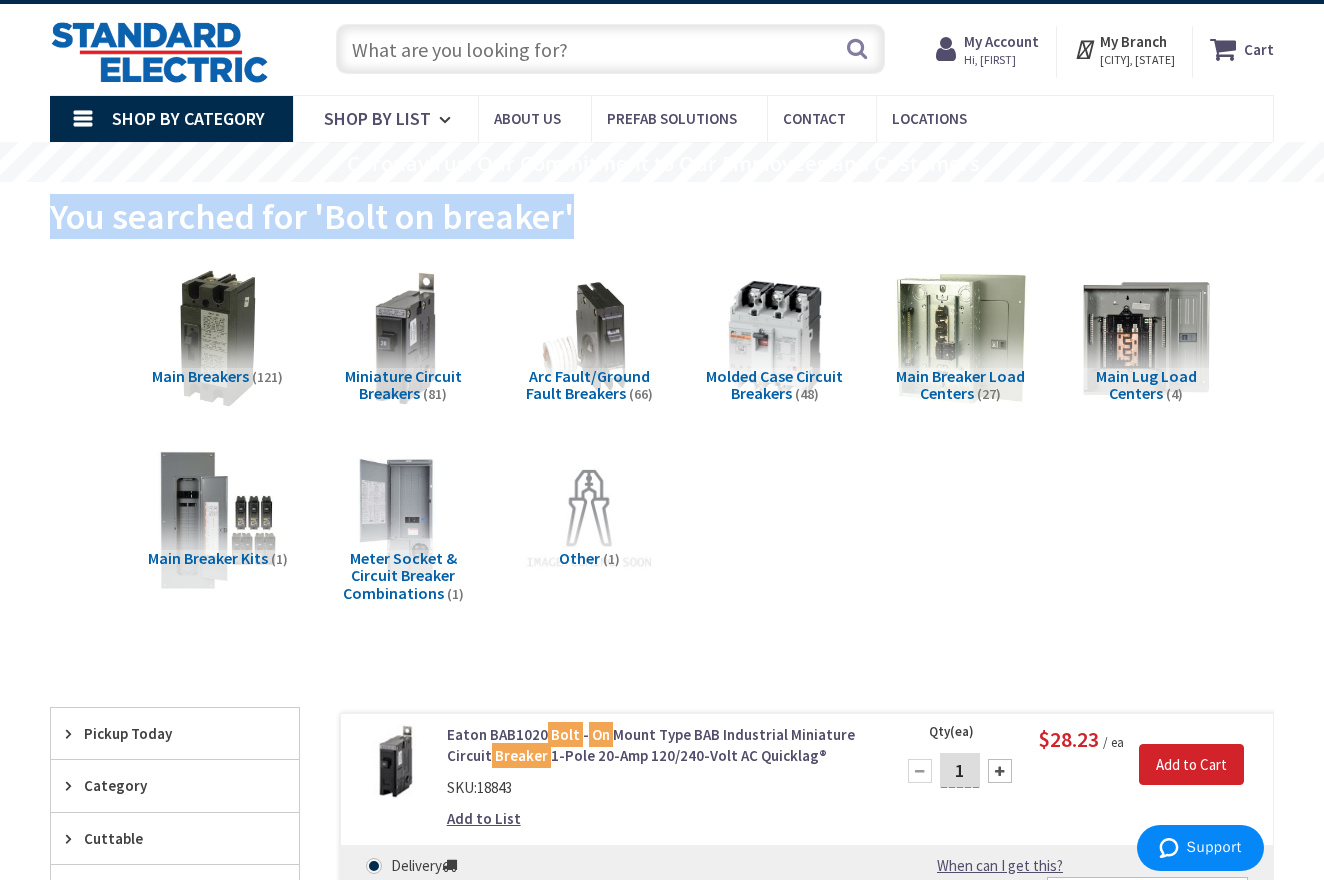 click on "You searched for 'Bolt on breaker'" at bounding box center [312, 216] 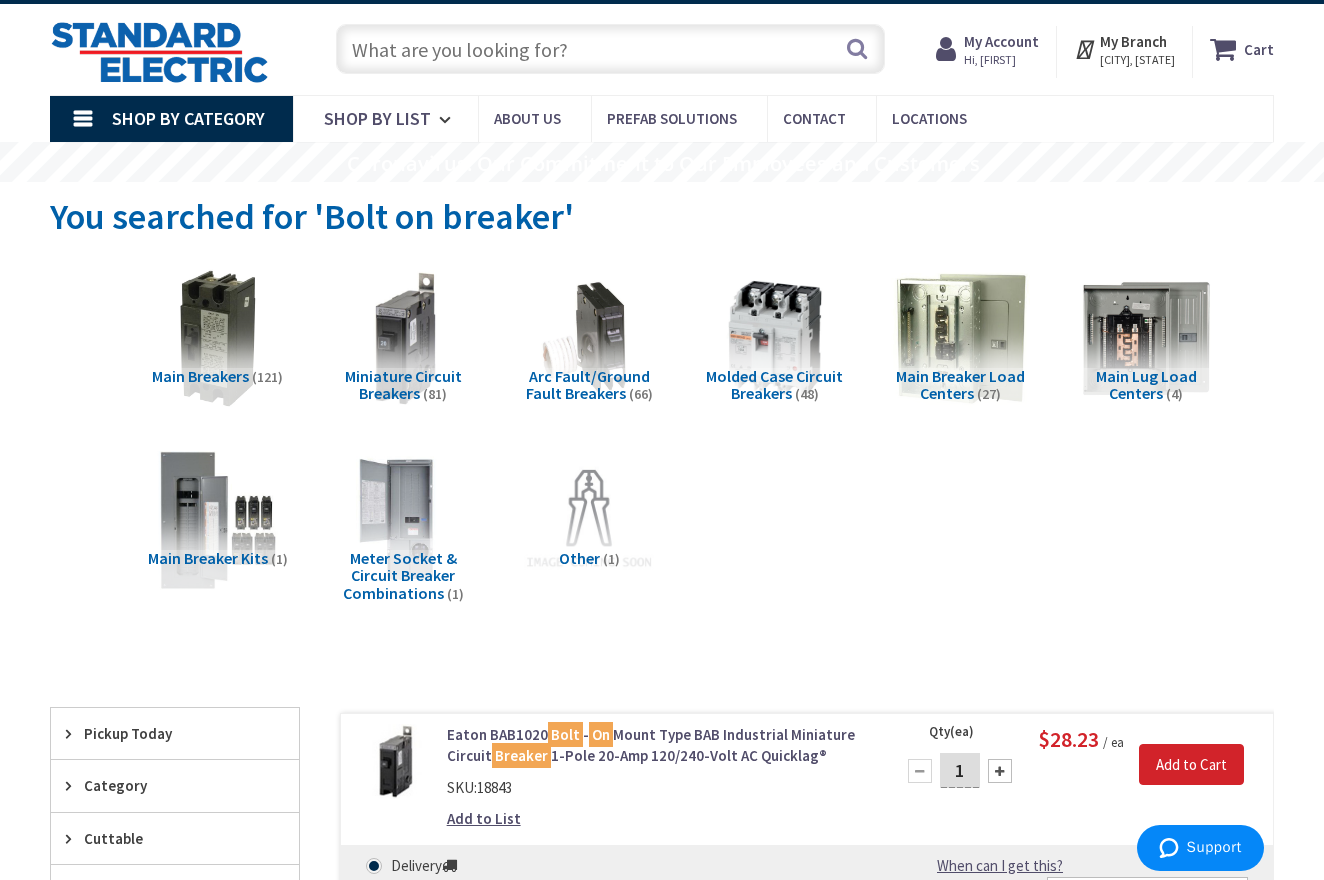 click on "You searched for 'Bolt on breaker'" at bounding box center (312, 216) 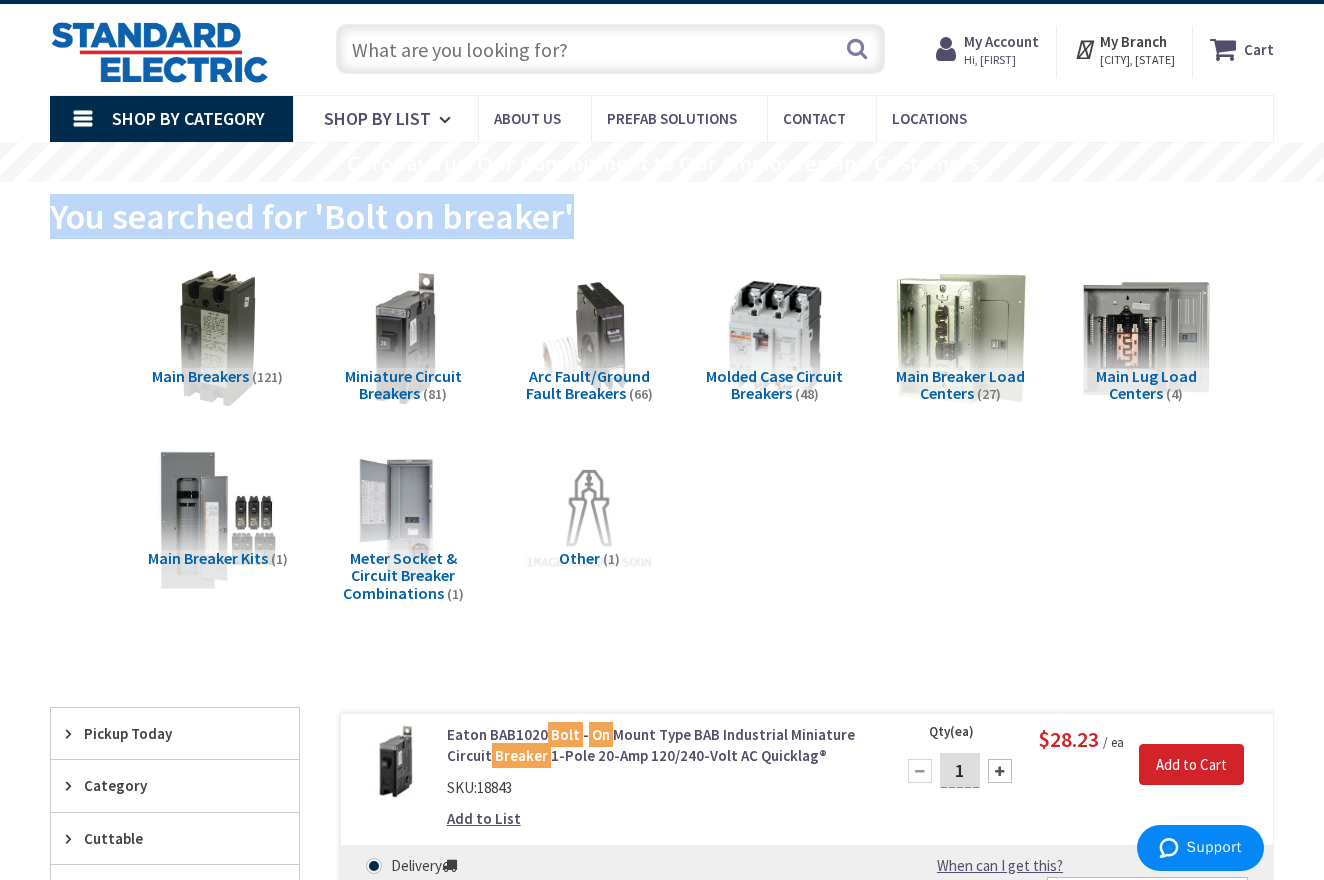click on "You searched for 'Bolt on breaker'" at bounding box center [312, 216] 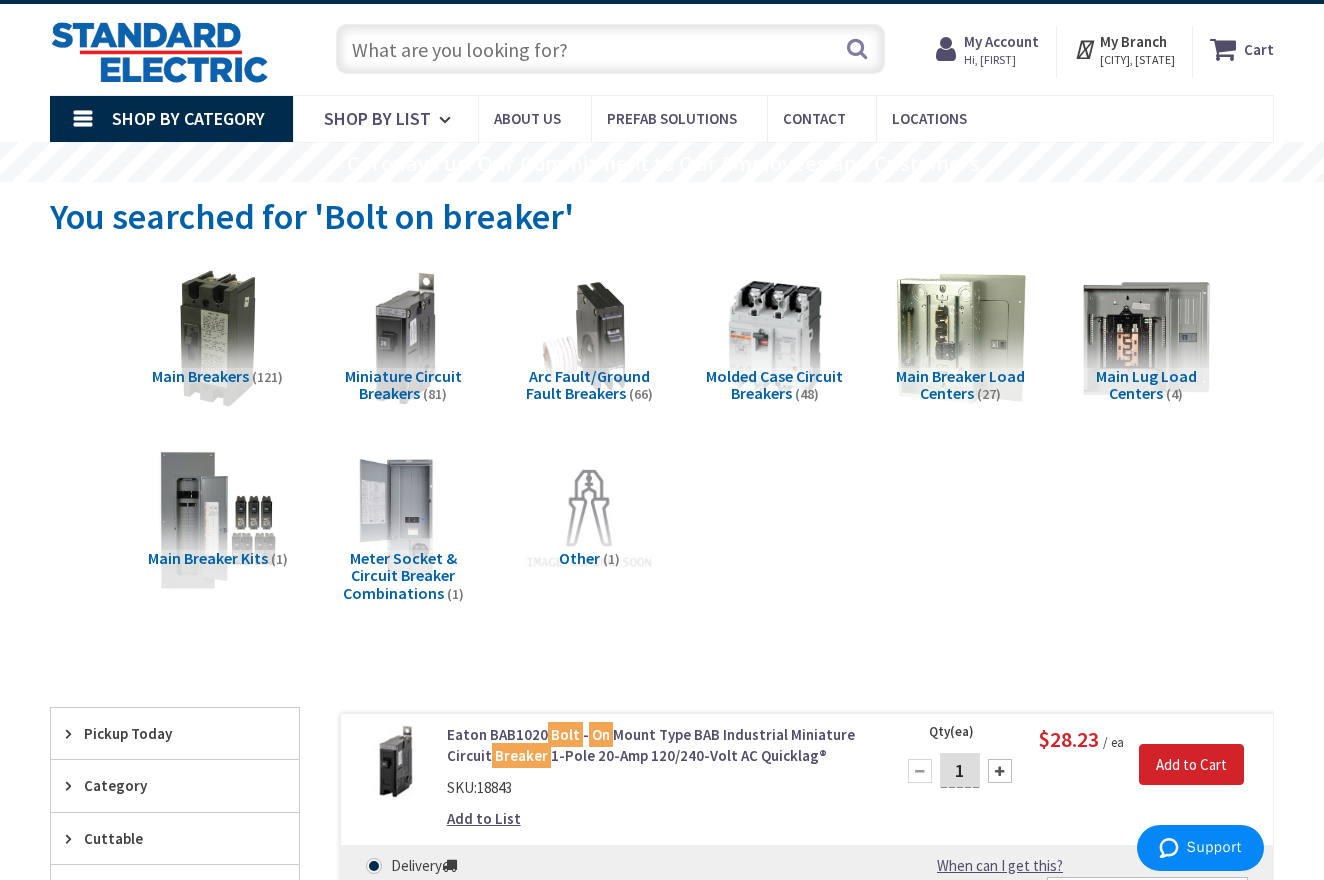 click on "You searched for 'Bolt on breaker'" at bounding box center [312, 216] 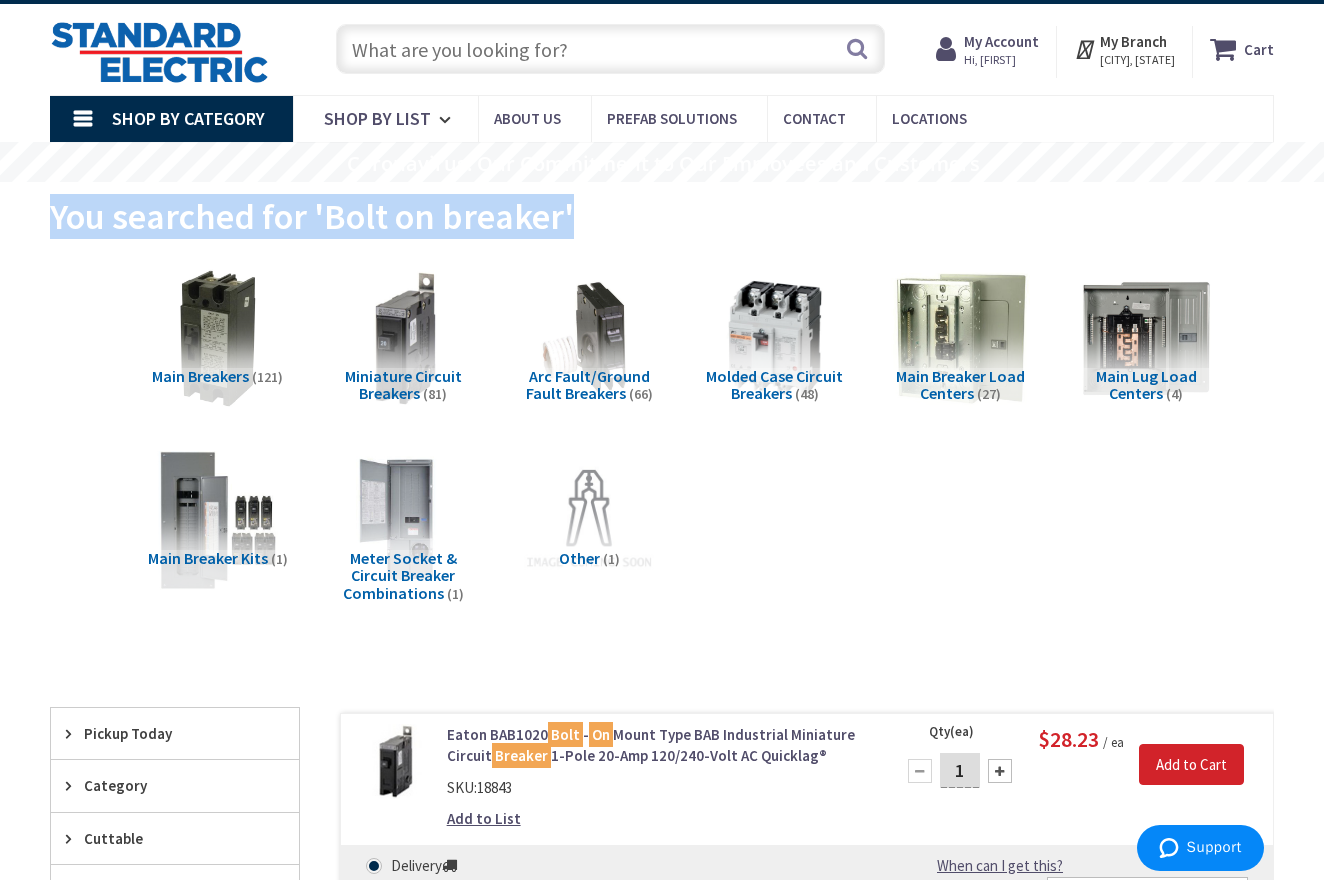 click on "You searched for 'Bolt on breaker'" at bounding box center [312, 216] 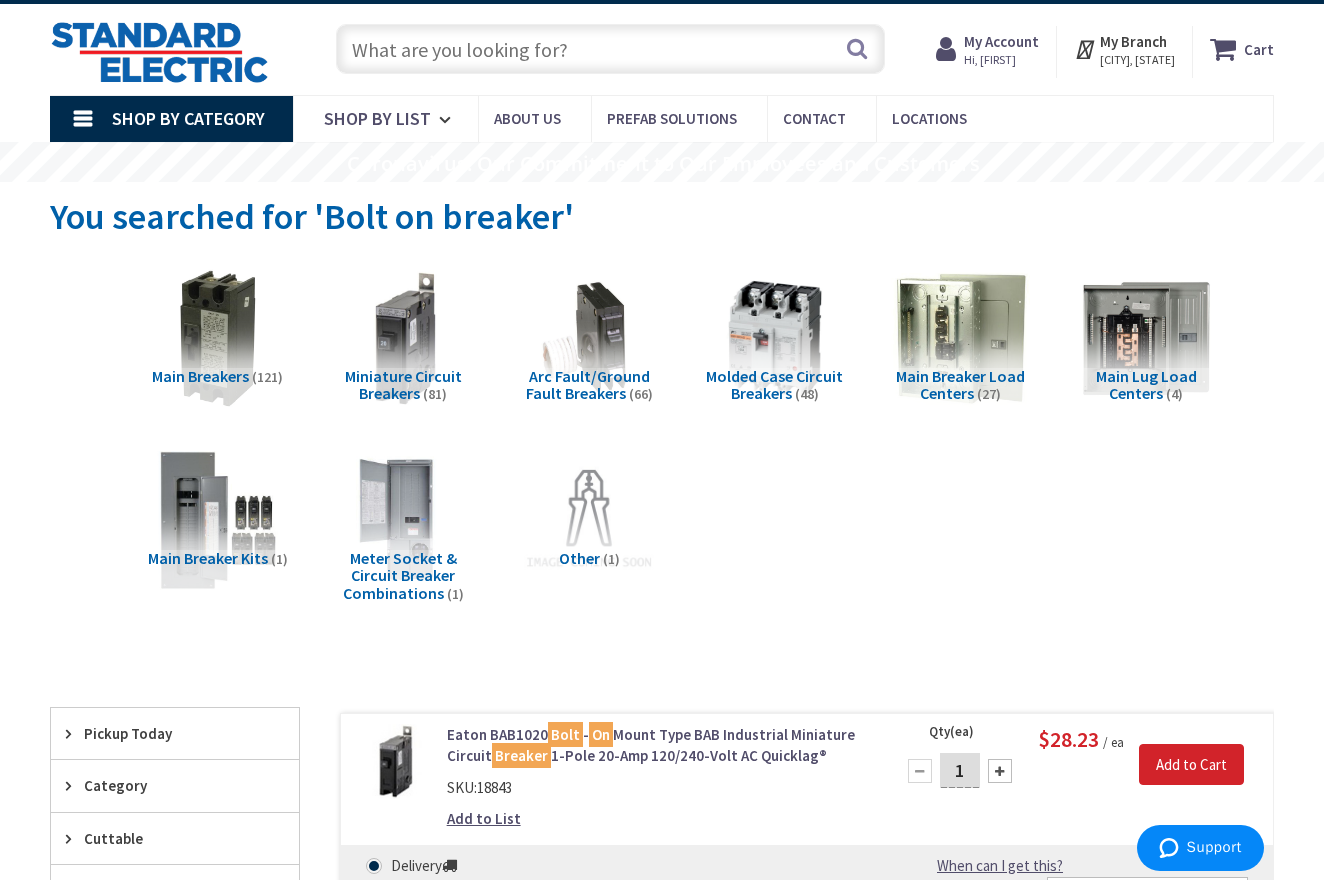 click on "You searched for 'Bolt on breaker'" at bounding box center (312, 216) 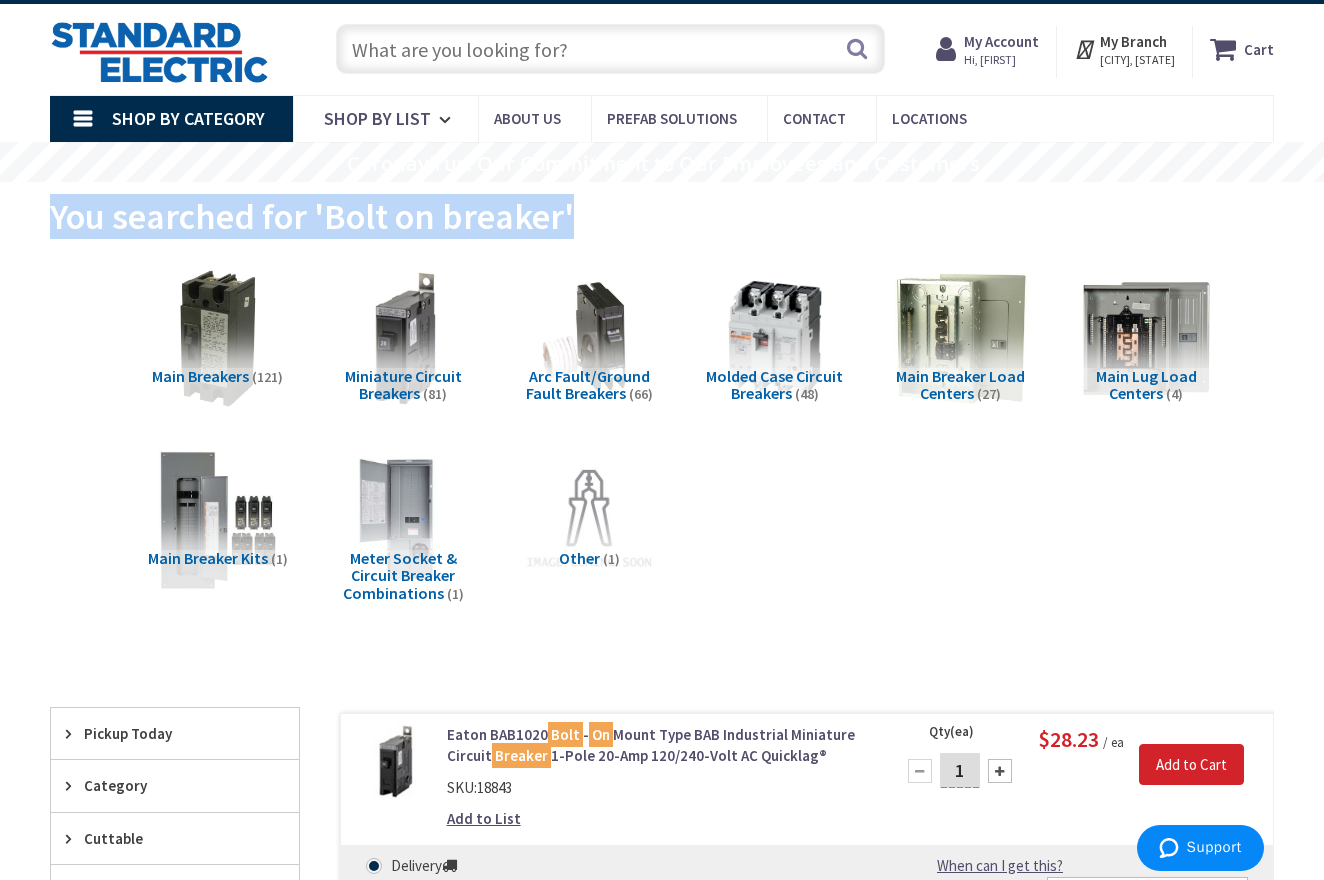 click on "You searched for 'Bolt on breaker'" at bounding box center (312, 216) 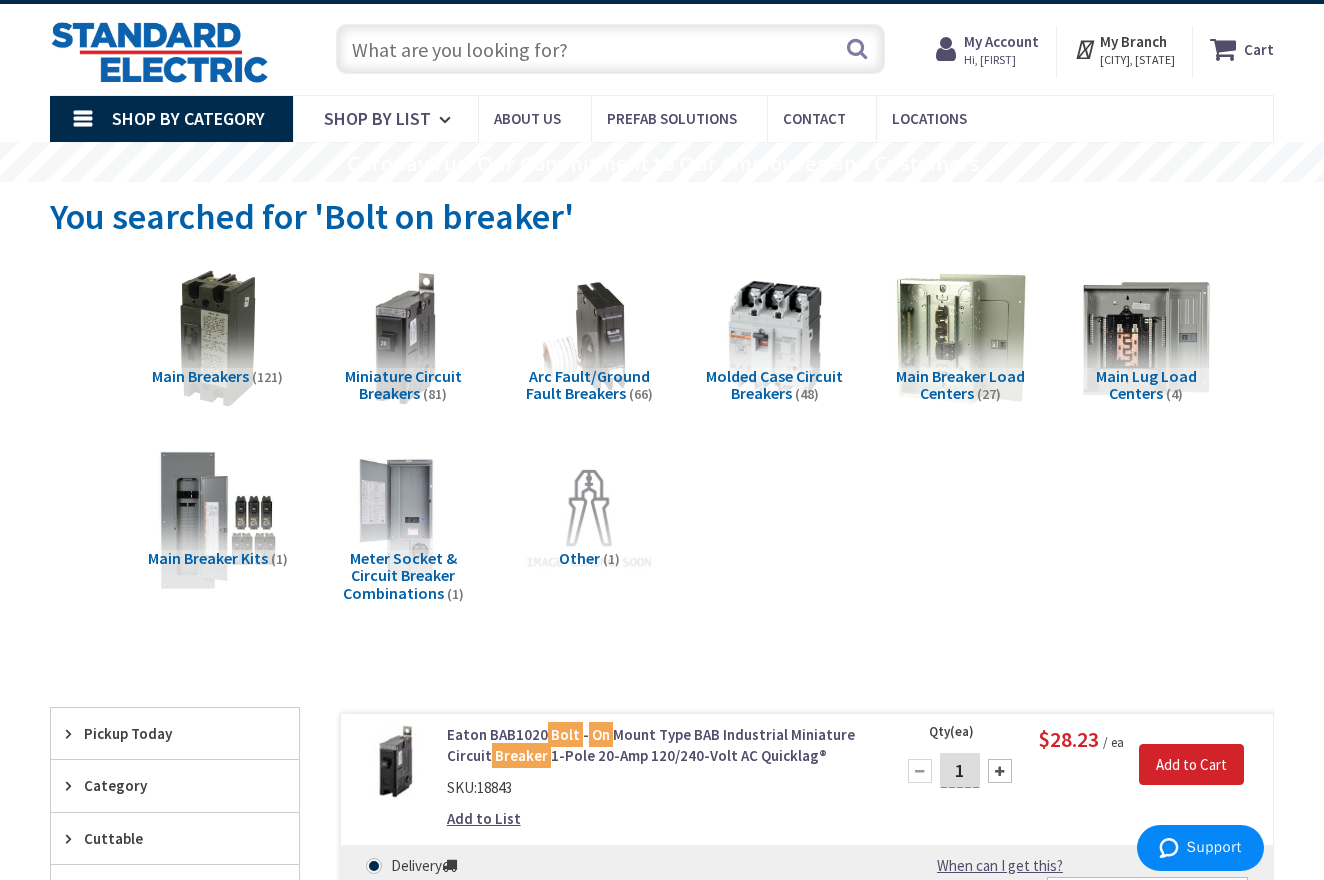 click on "You searched for 'Bolt on breaker'" at bounding box center [312, 216] 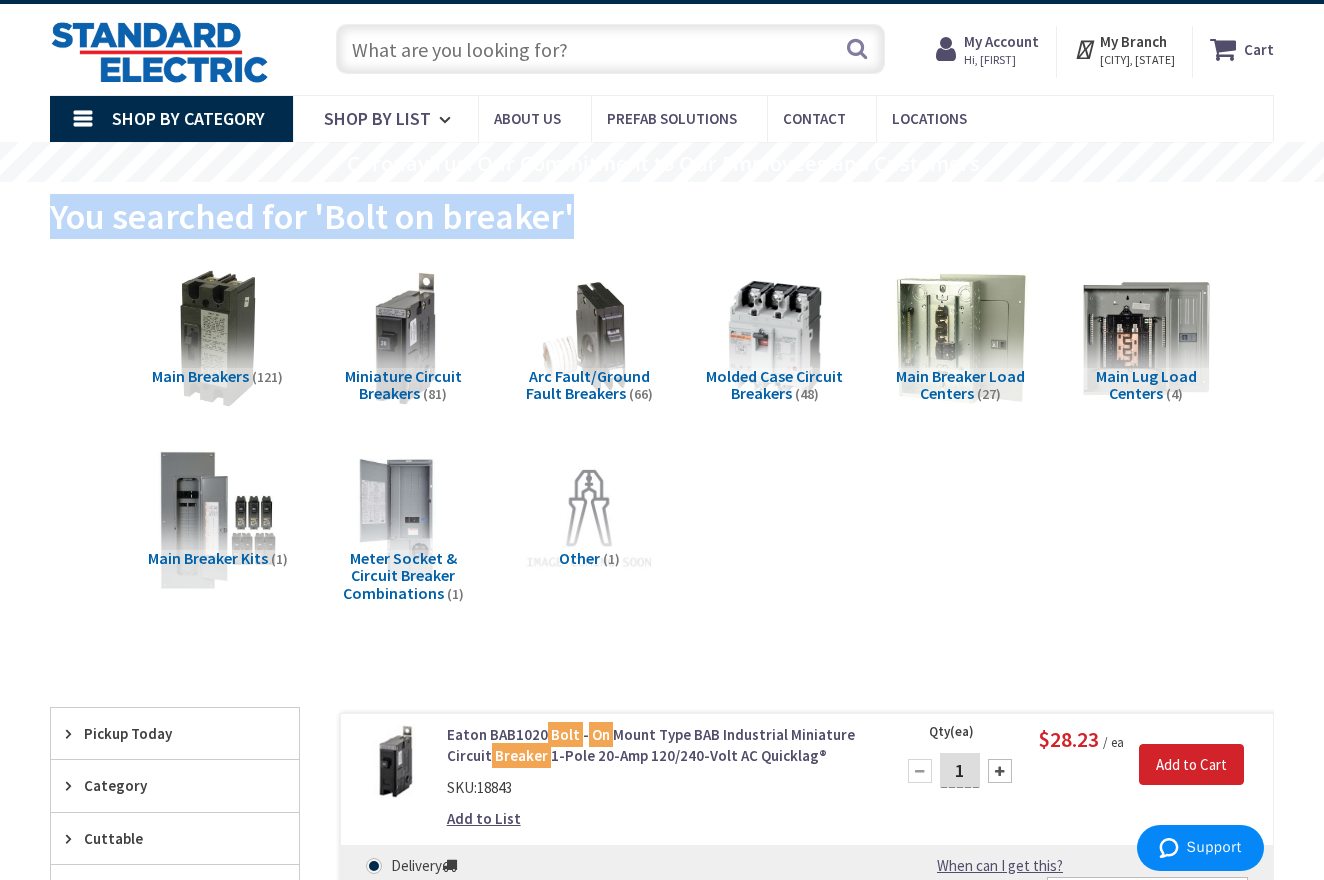 click on "You searched for 'Bolt on breaker'" at bounding box center (312, 216) 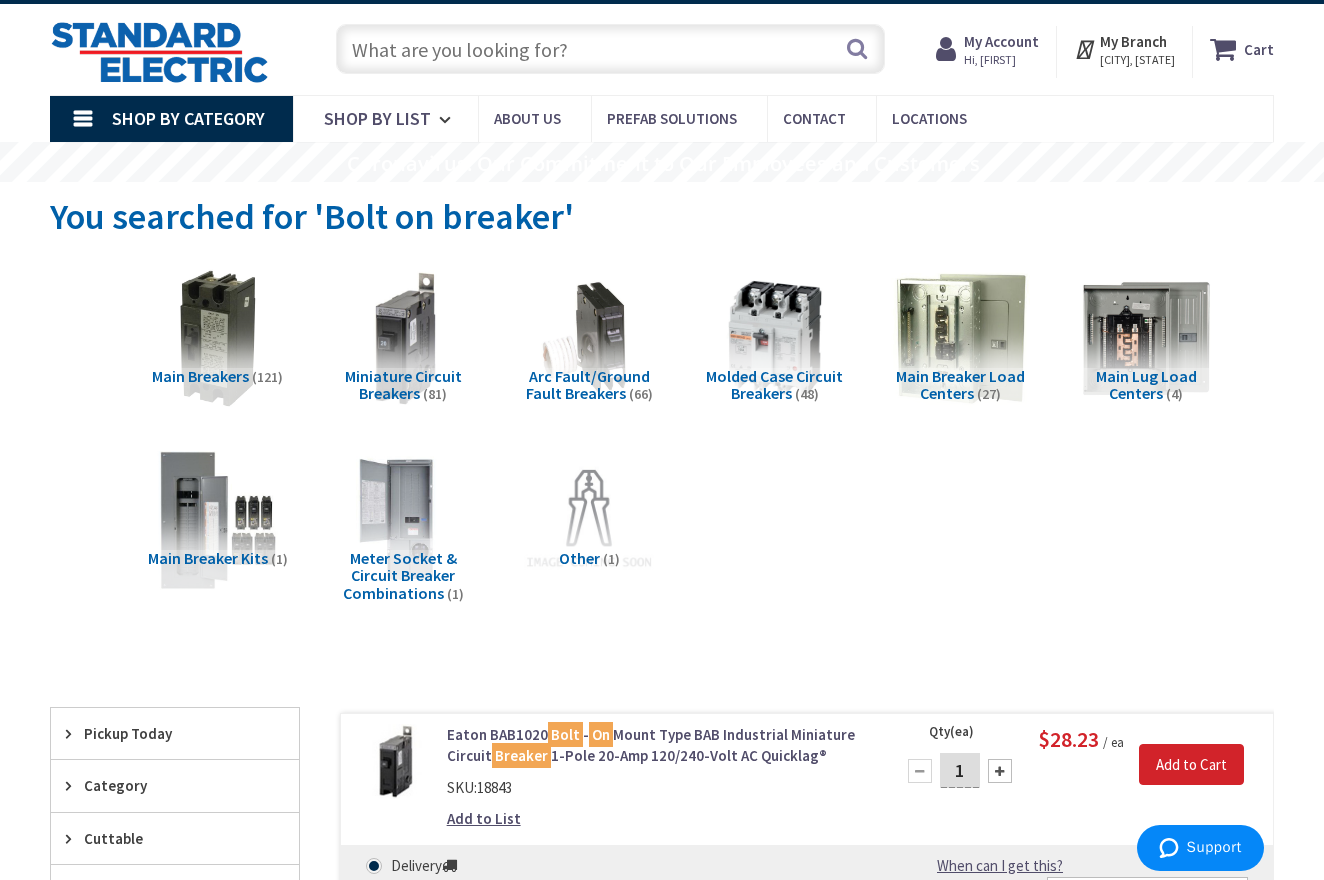 click on "You searched for 'Bolt on breaker'" at bounding box center (312, 216) 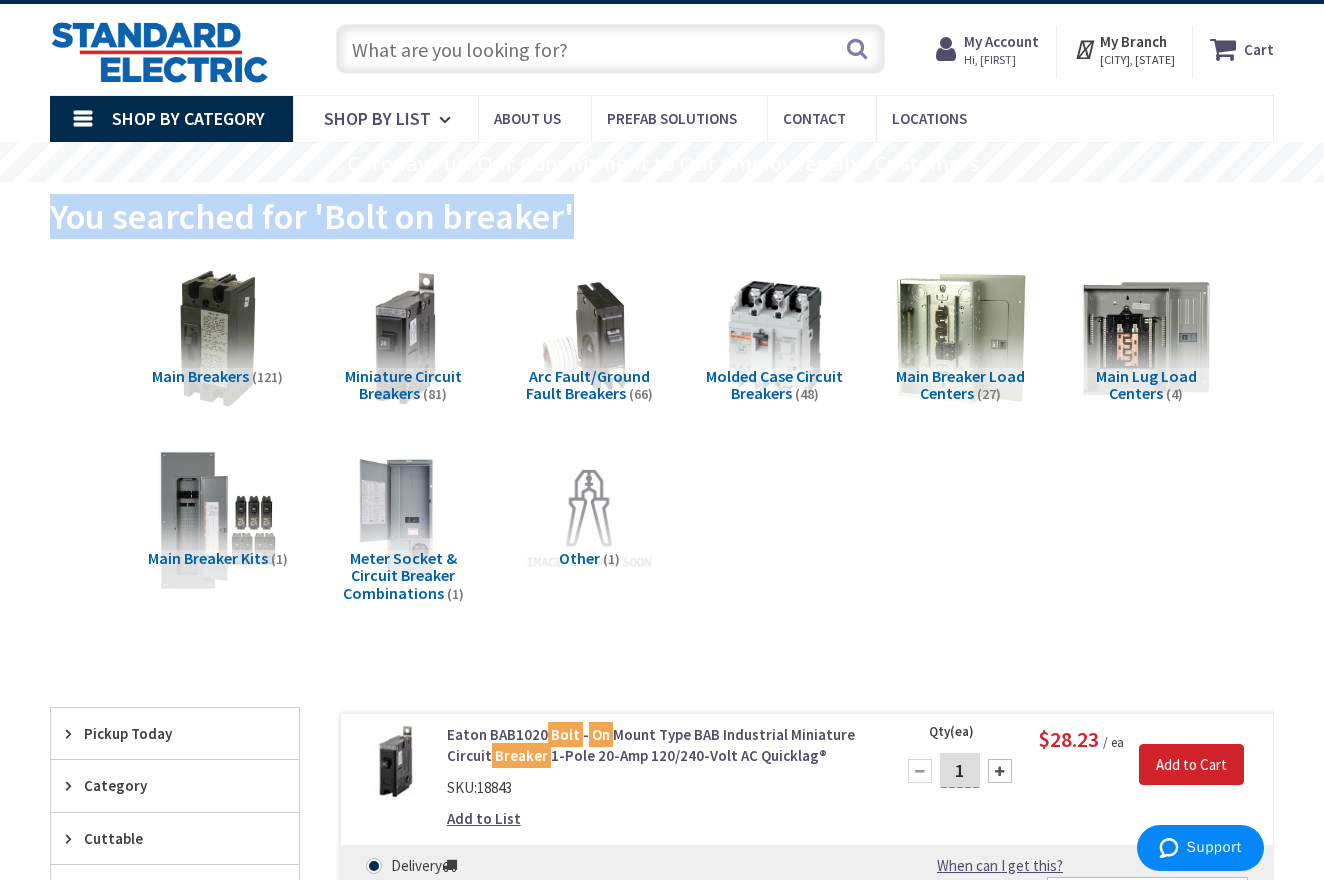 click on "You searched for 'Bolt on breaker'" at bounding box center [312, 216] 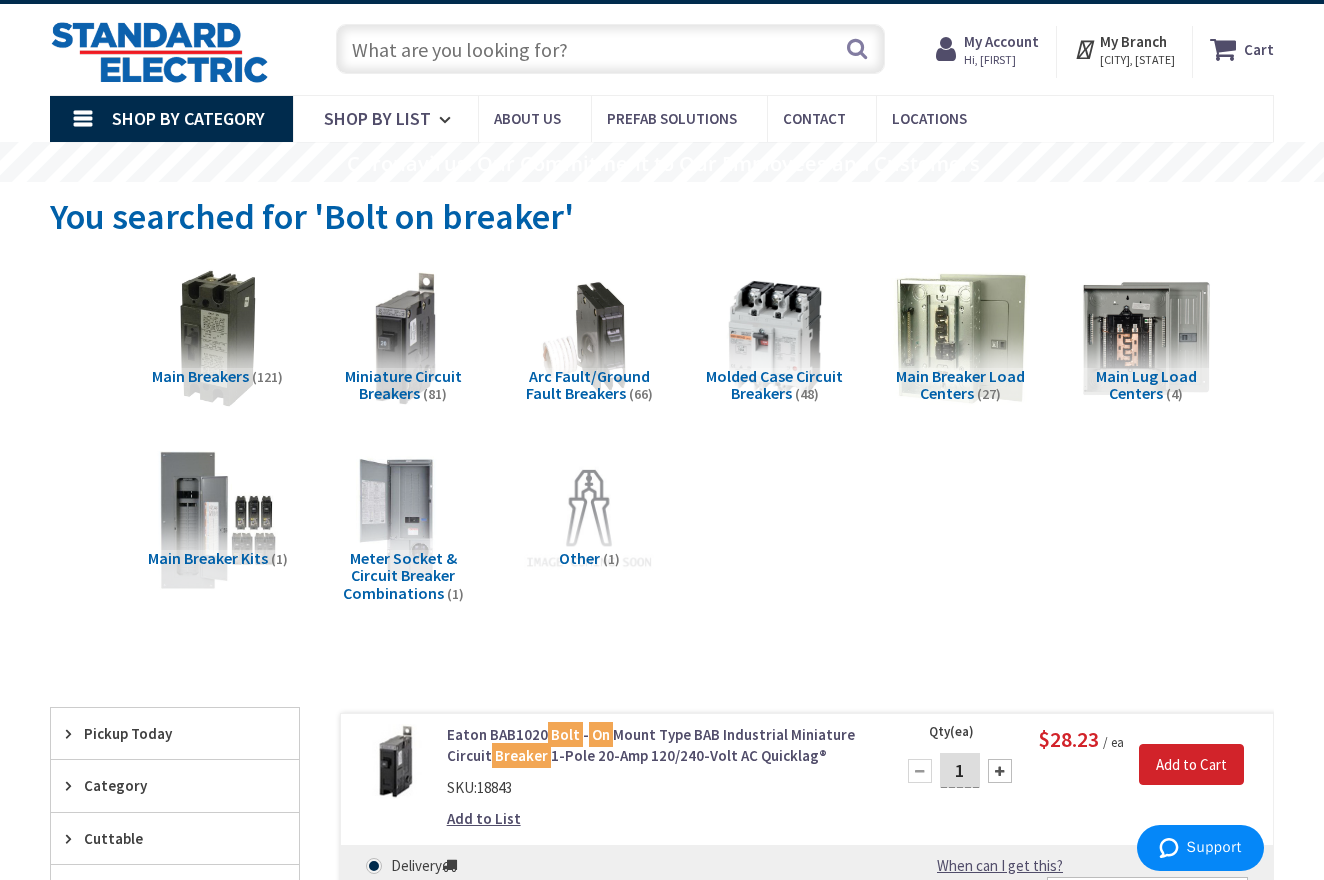 click on "You searched for 'Bolt on breaker'" at bounding box center (312, 216) 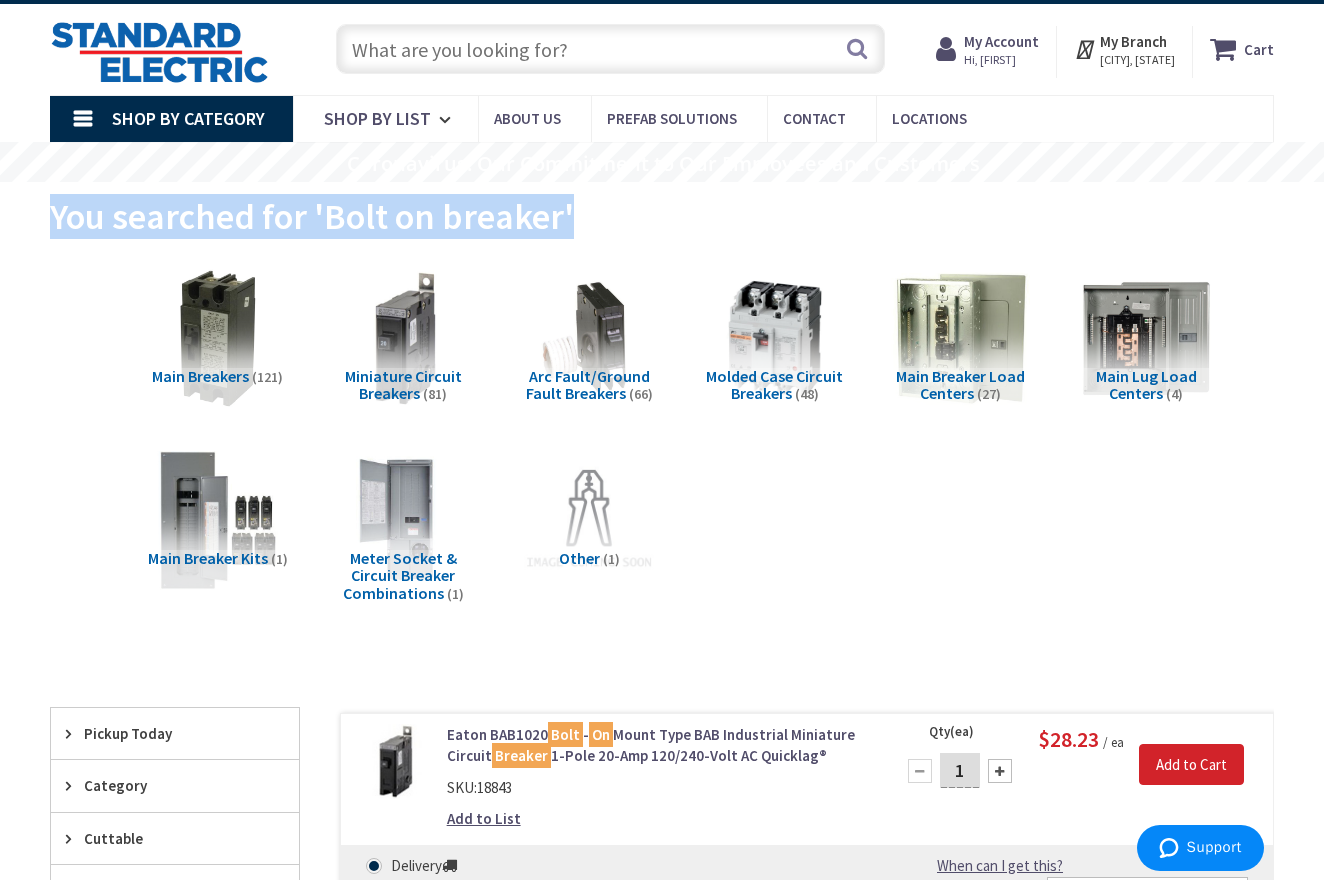 click on "You searched for 'Bolt on breaker'" at bounding box center [312, 216] 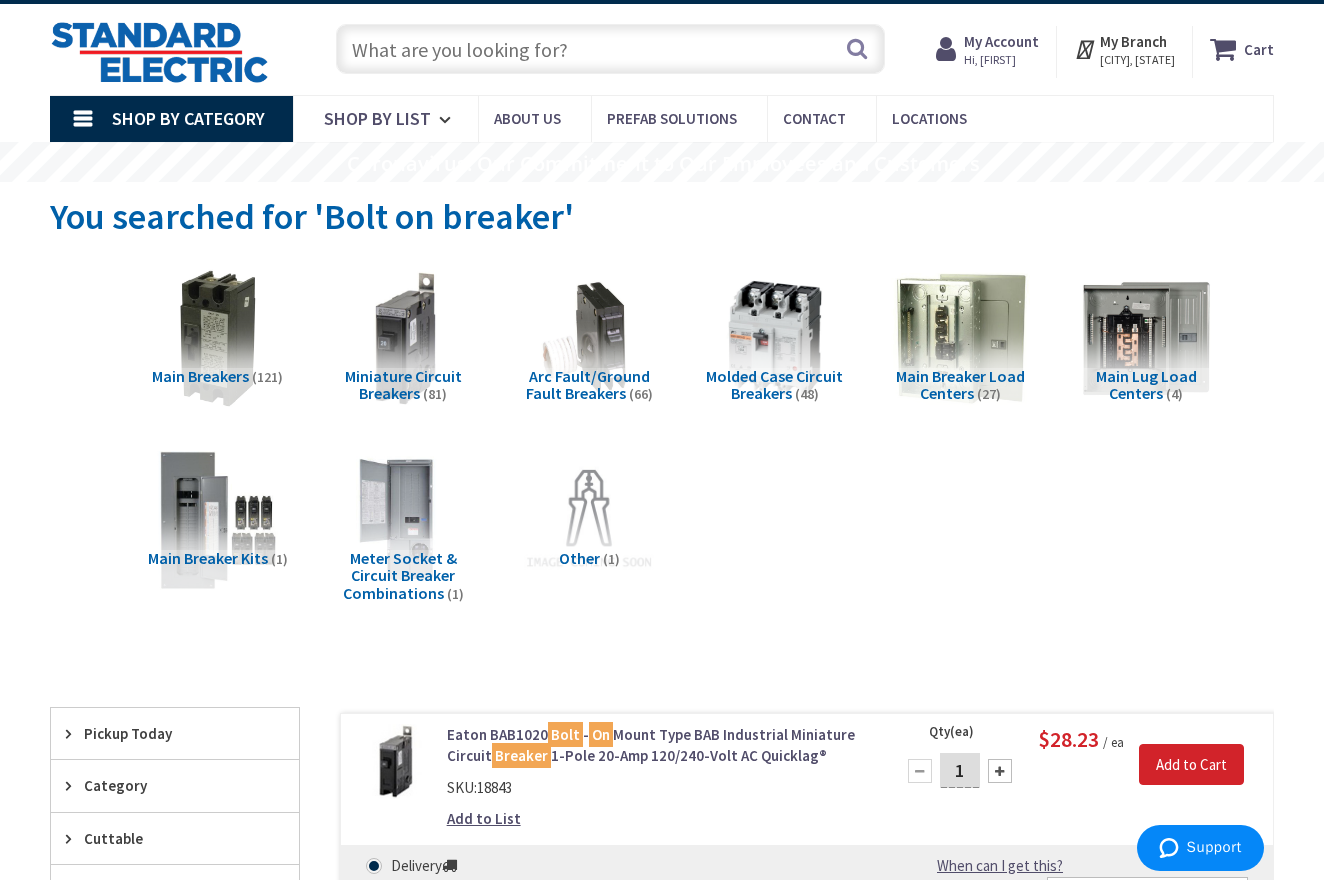 click on "You searched for 'Bolt on breaker'" at bounding box center (312, 216) 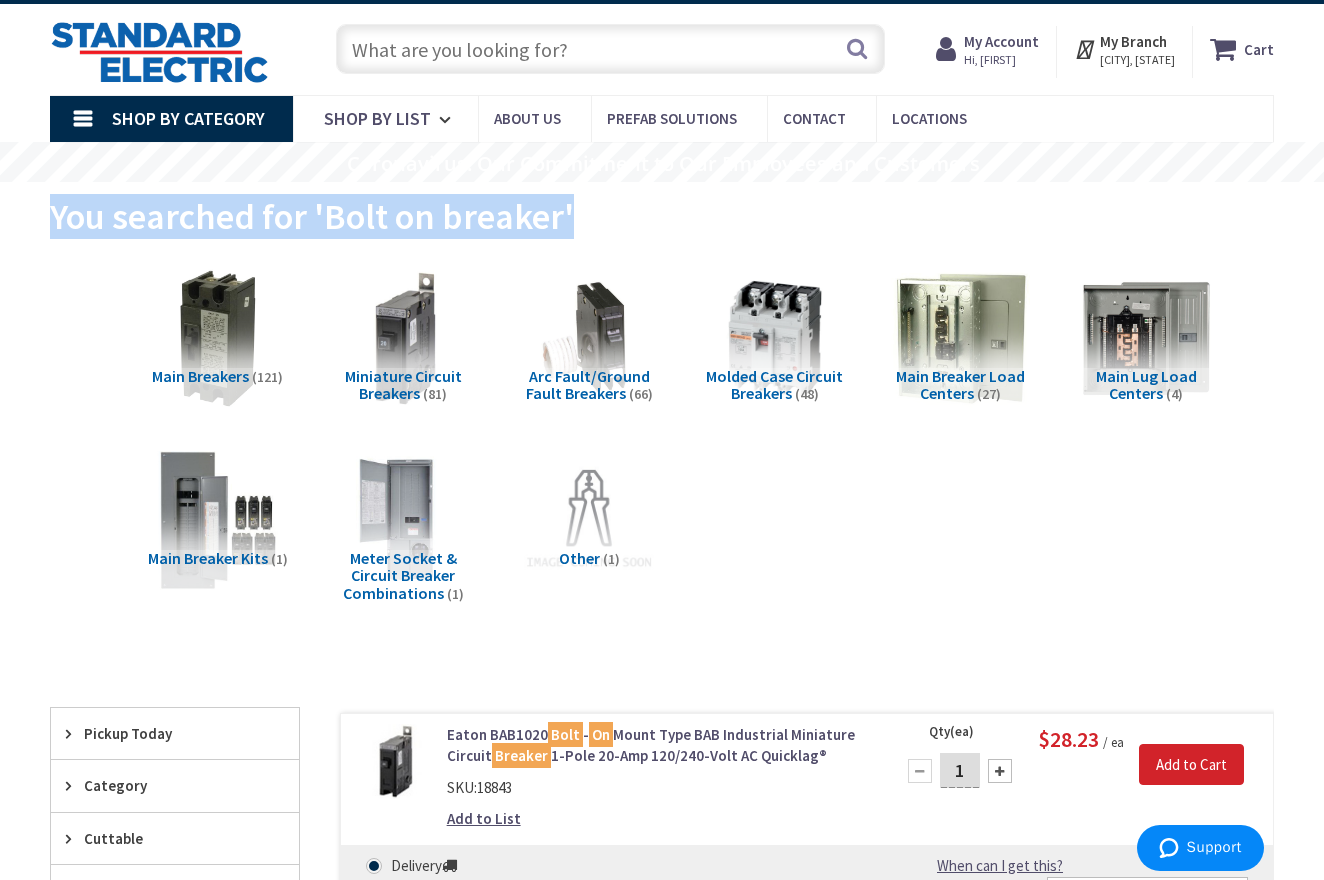 click on "You searched for 'Bolt on breaker'" at bounding box center [312, 216] 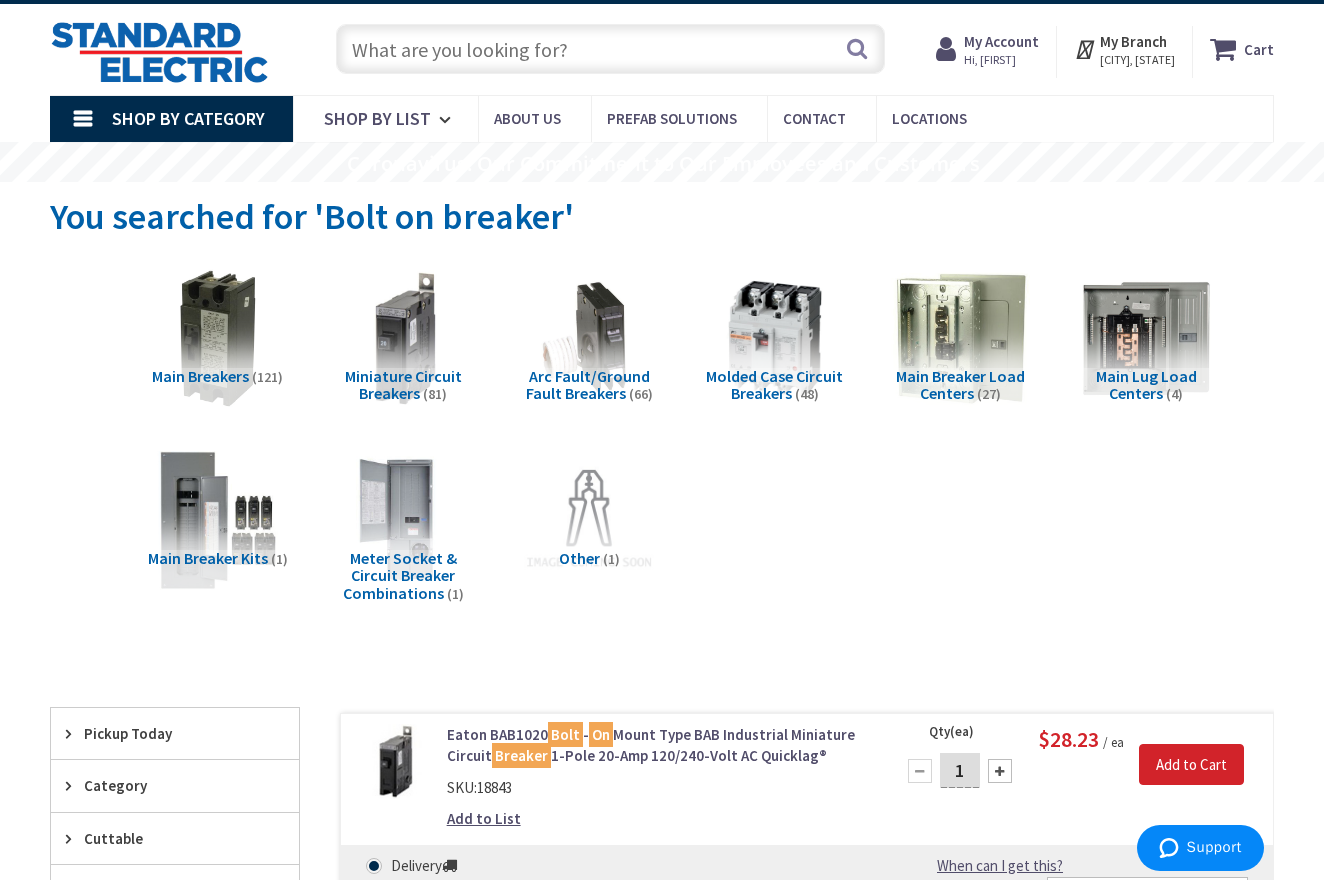 click on "You searched for 'Bolt on breaker'" at bounding box center [312, 216] 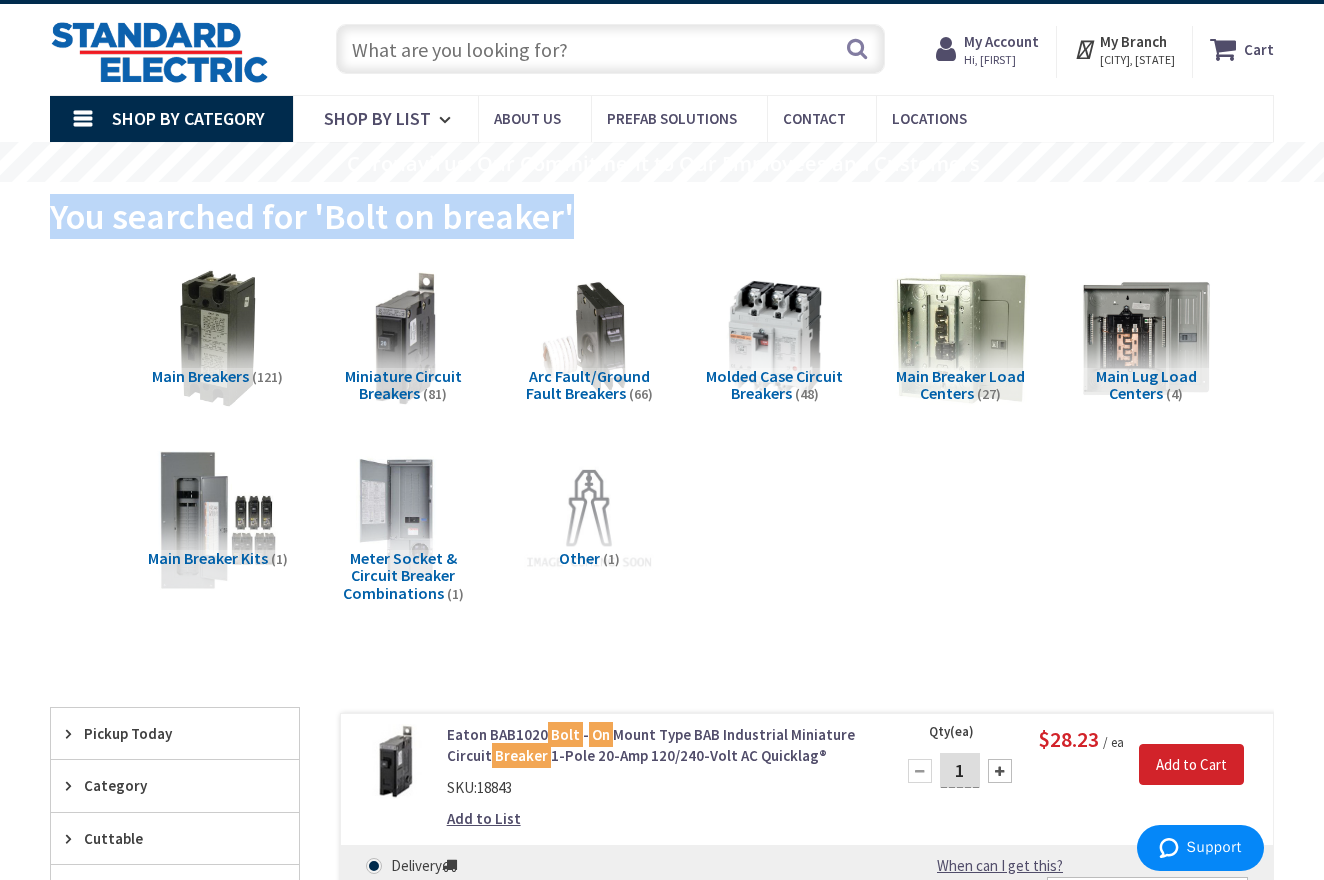 click on "You searched for 'Bolt on breaker'" at bounding box center (312, 216) 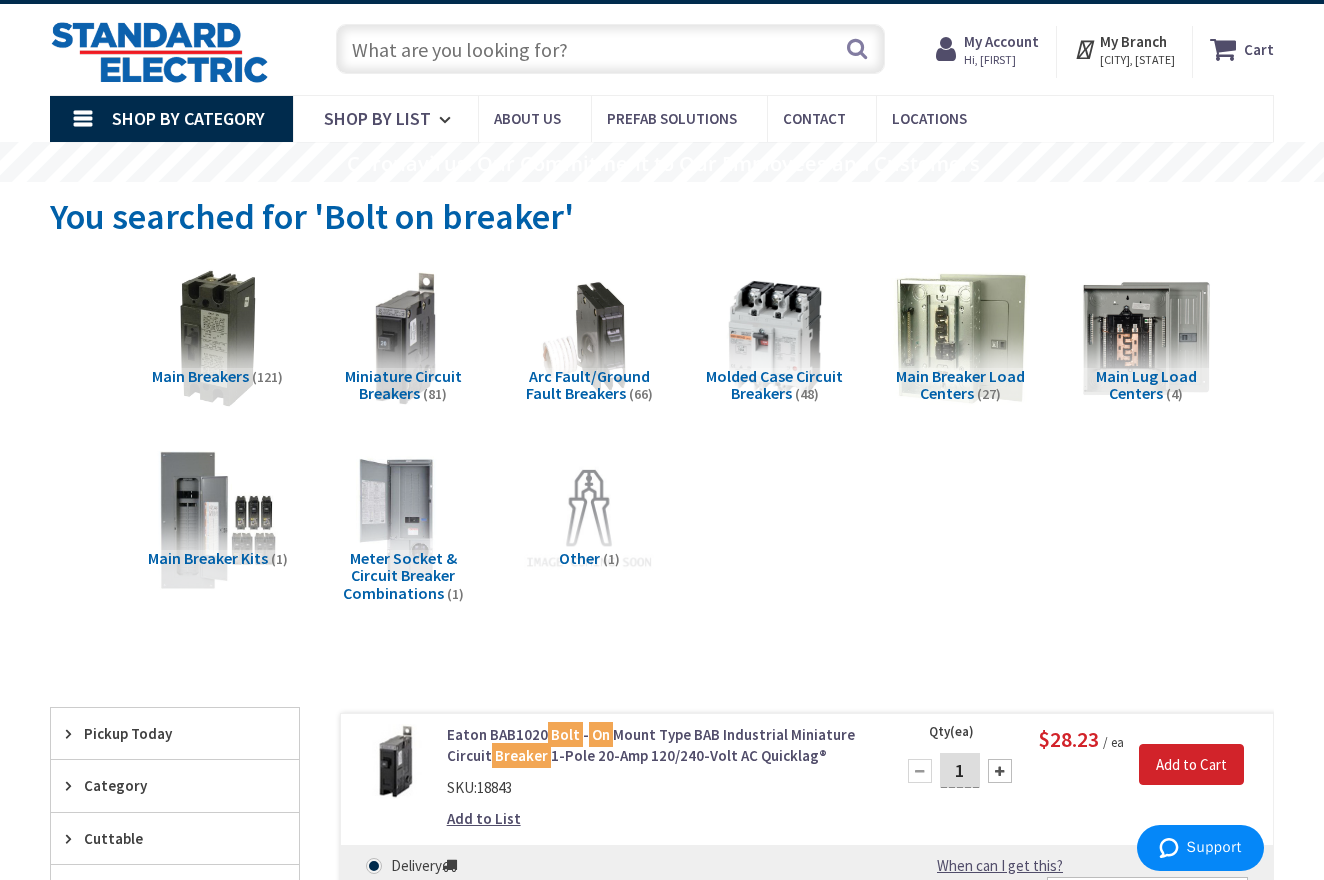 click on "You searched for 'Bolt on breaker'" at bounding box center [312, 216] 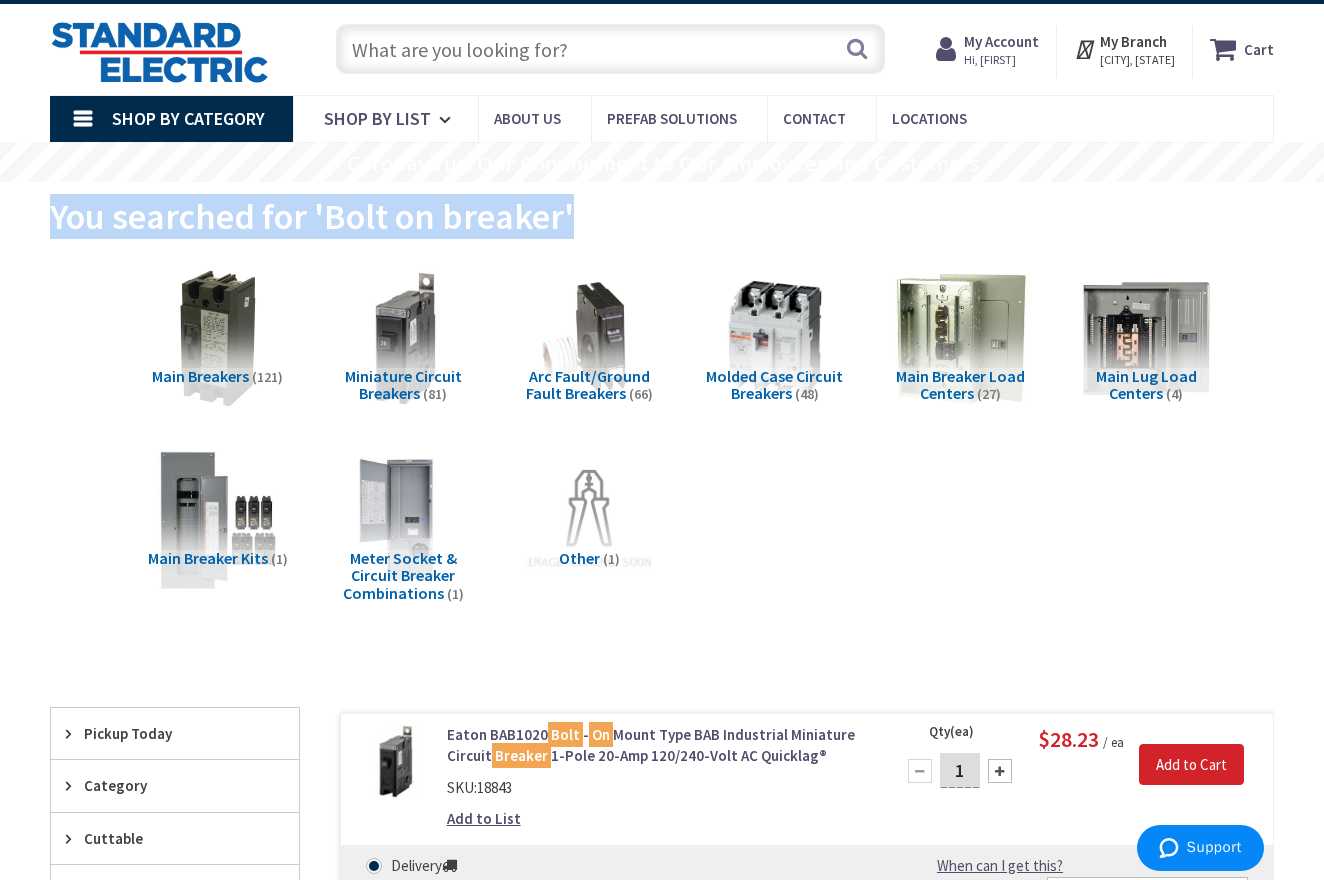click on "You searched for 'Bolt on breaker'" at bounding box center (312, 216) 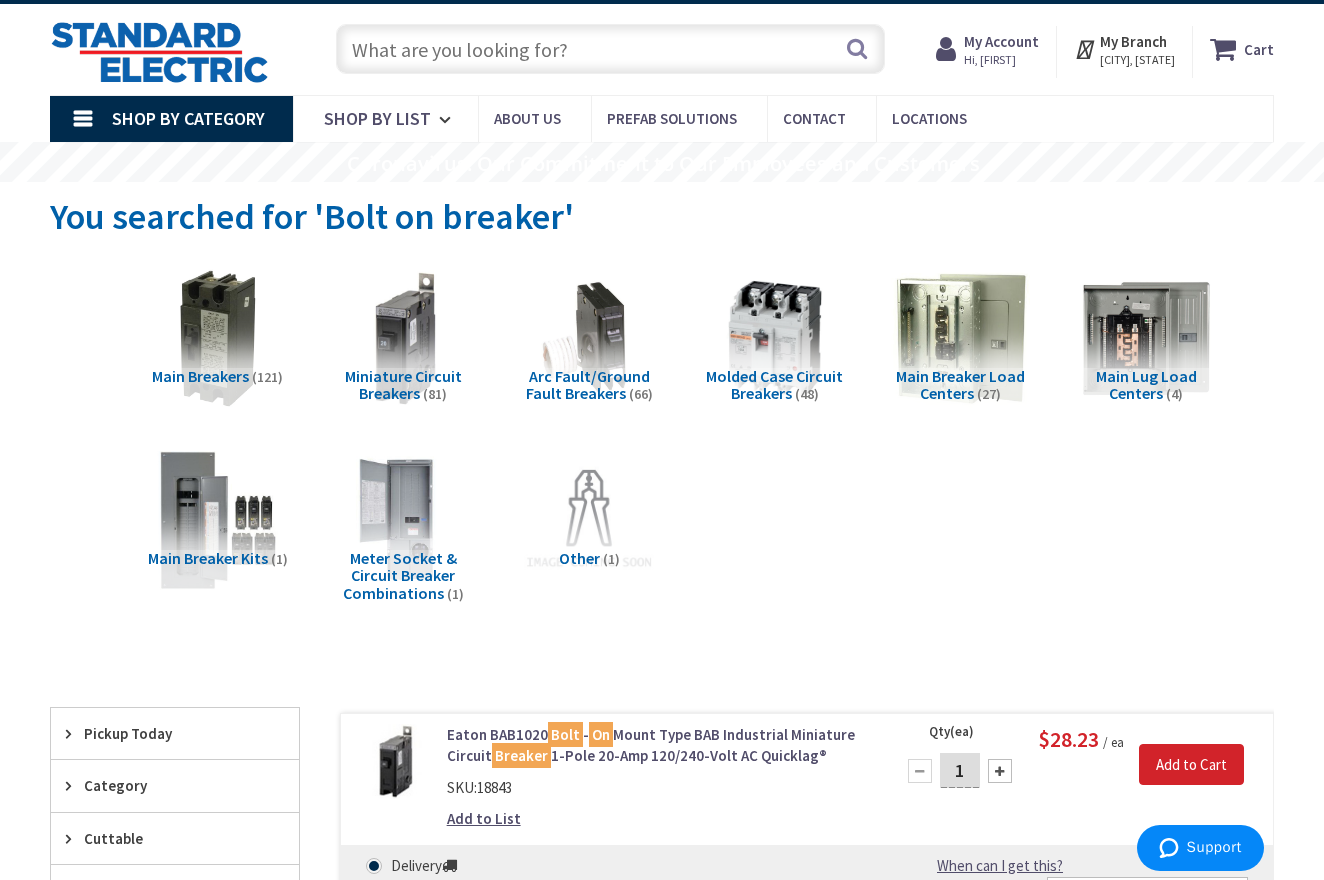click on "You searched for 'Bolt on breaker'" at bounding box center (312, 216) 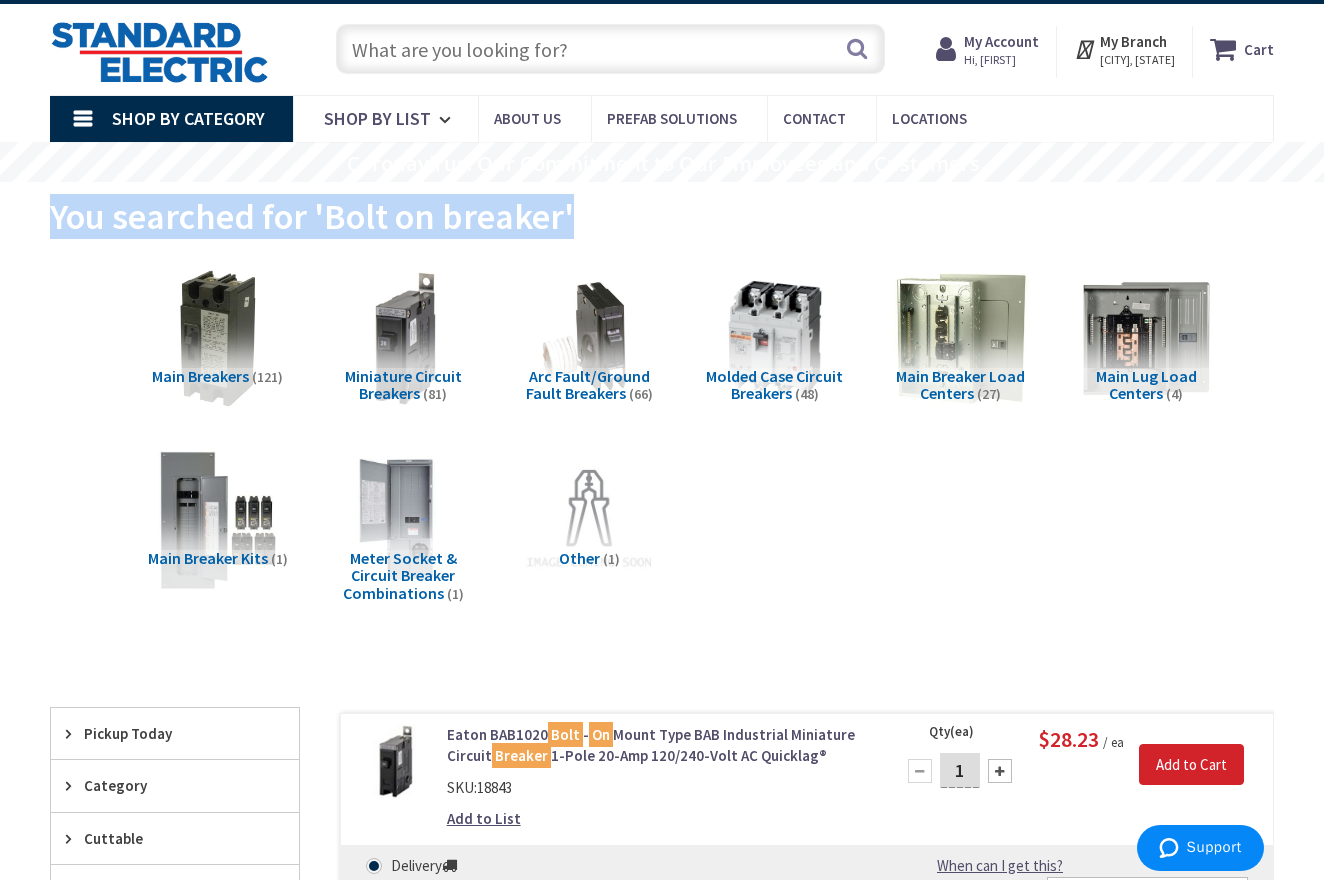click on "You searched for 'Bolt on breaker'" at bounding box center [312, 216] 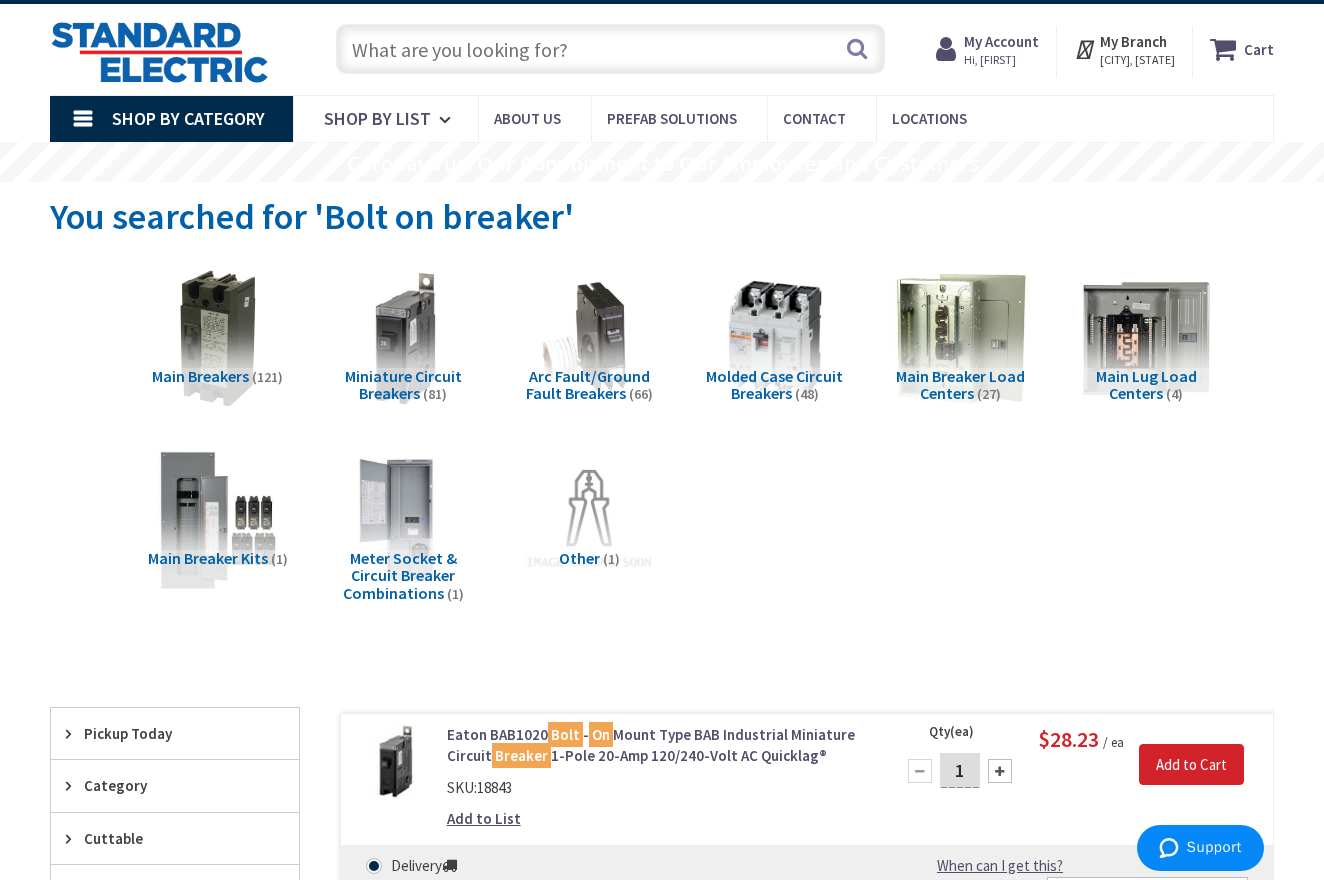 click on "You searched for 'Bolt on breaker'" at bounding box center (312, 216) 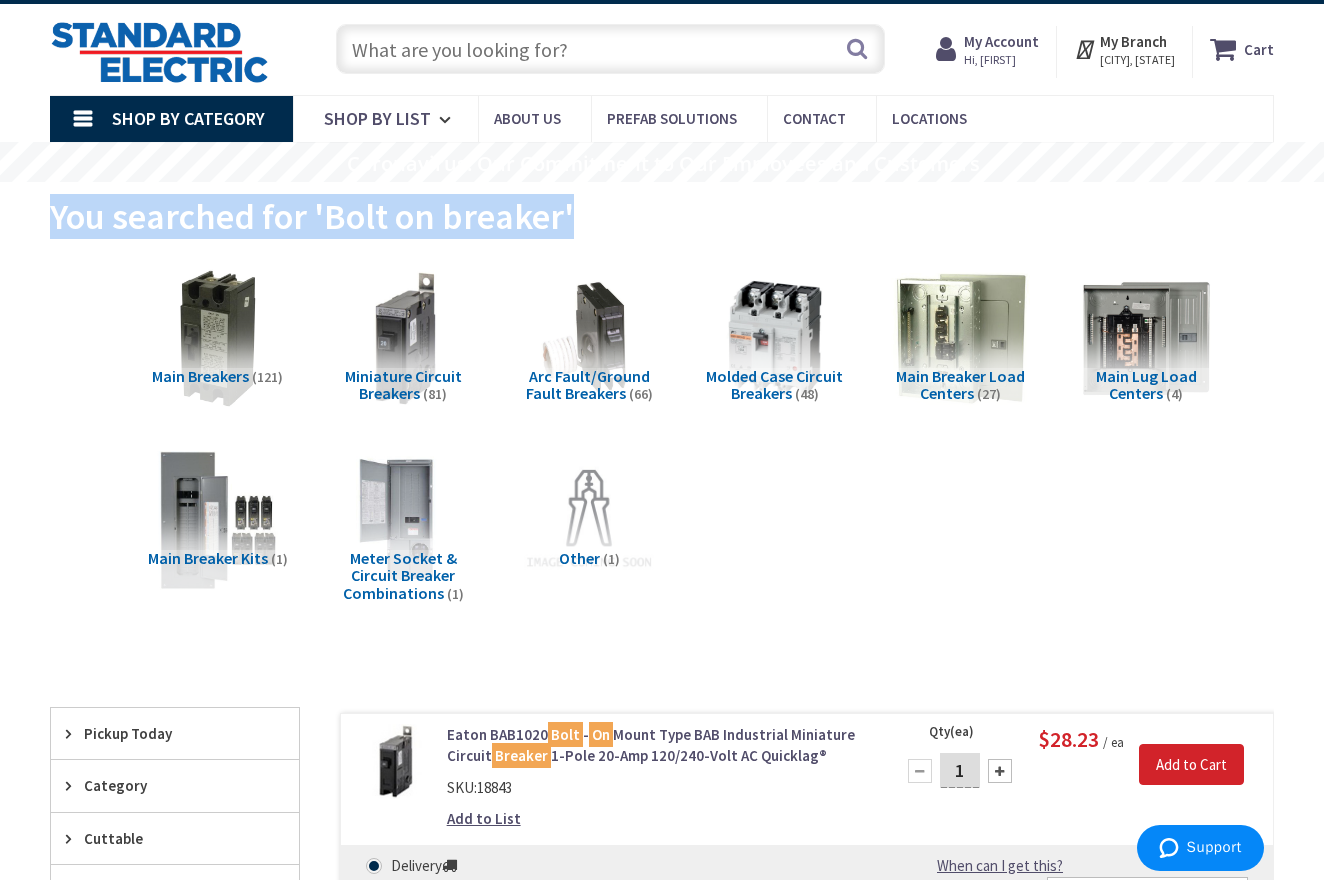 click on "You searched for 'Bolt on breaker'" at bounding box center (312, 216) 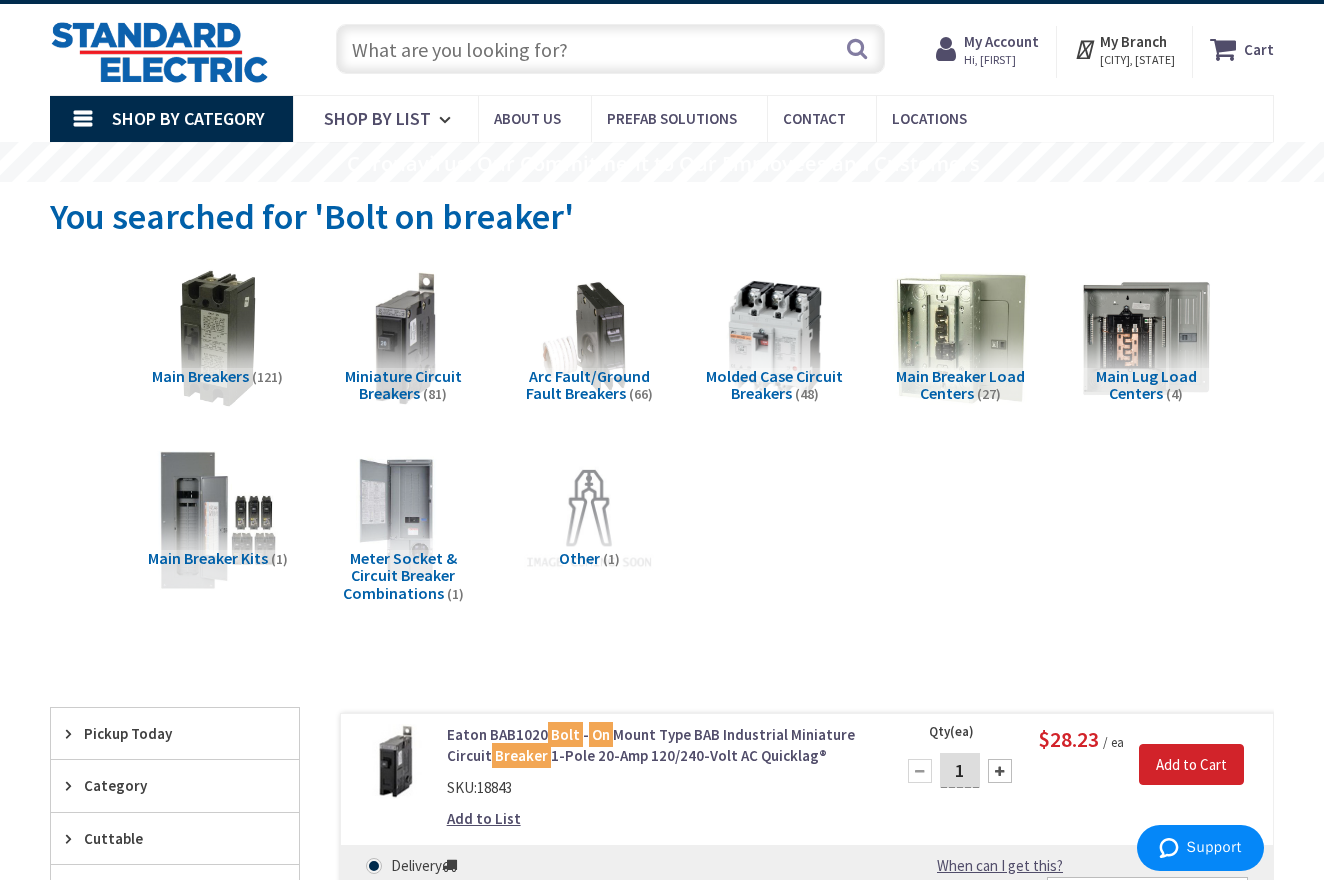 click on "You searched for 'Bolt on breaker'" at bounding box center [312, 216] 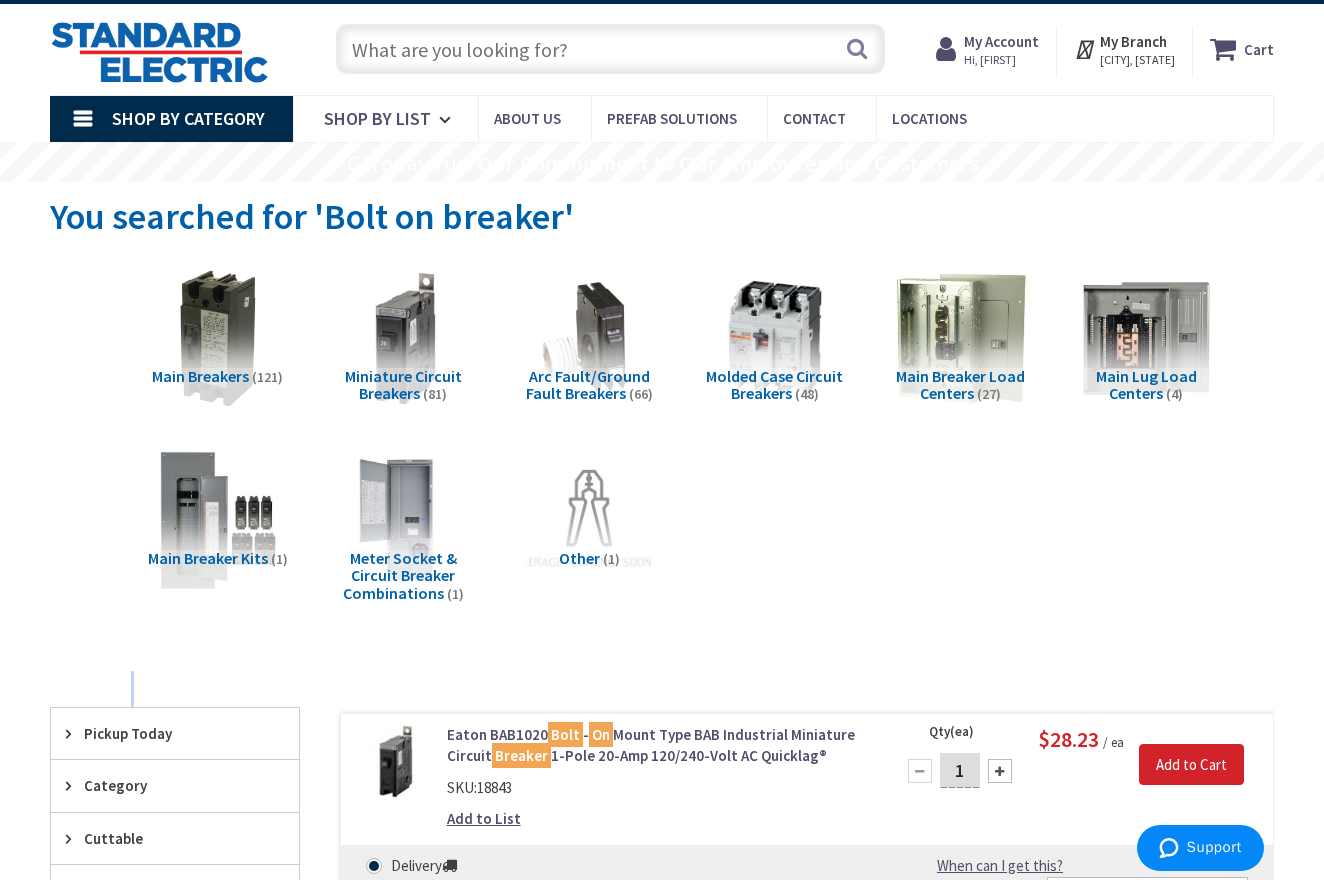 click on "View Subcategories
Main Breakers
(121)
Miniature Circuit Breakers
(81)
Arc Fault/Ground Fault Breakers
(66)
Molded Case Circuit Breakers" at bounding box center (662, 1729) 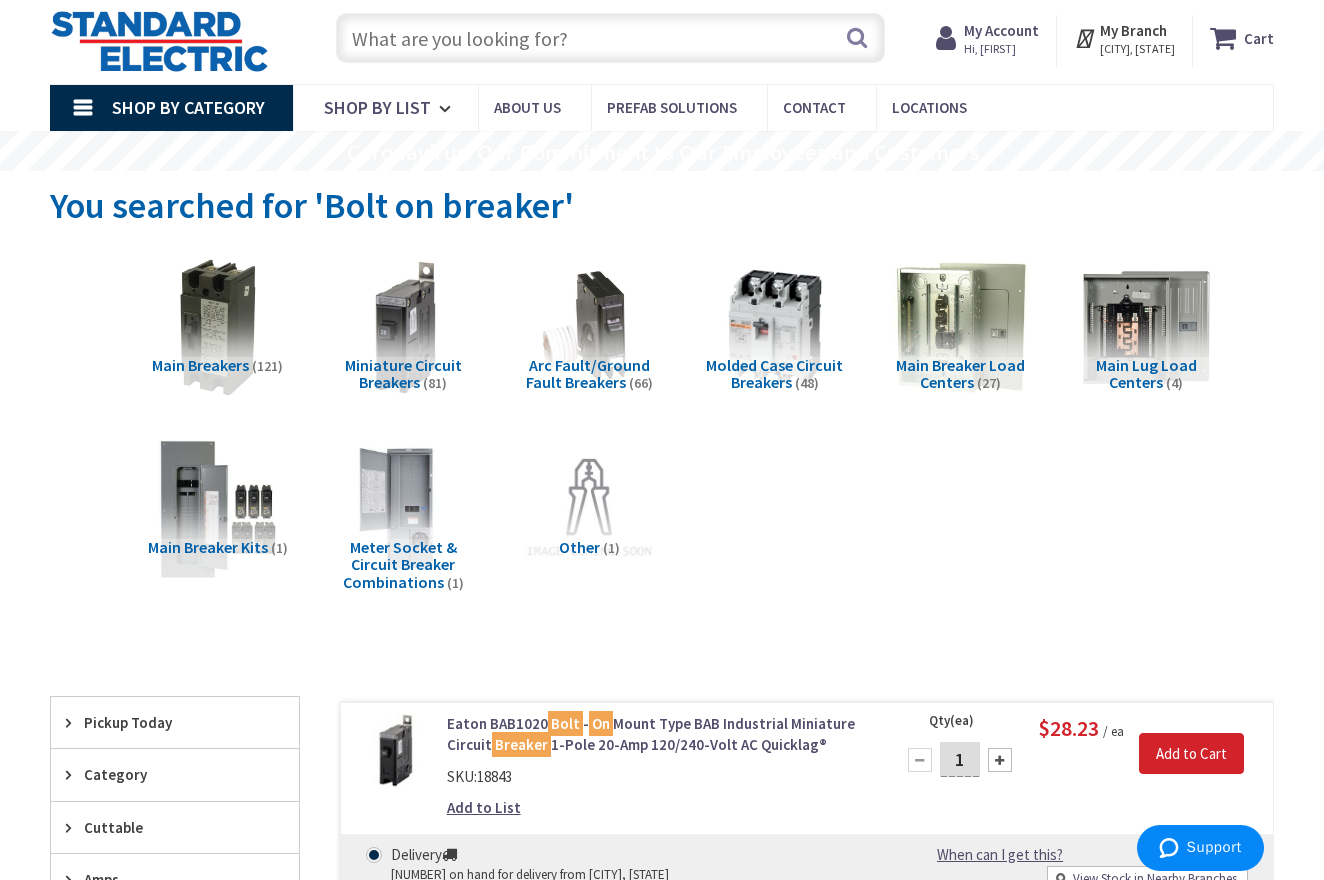 scroll, scrollTop: 52, scrollLeft: 0, axis: vertical 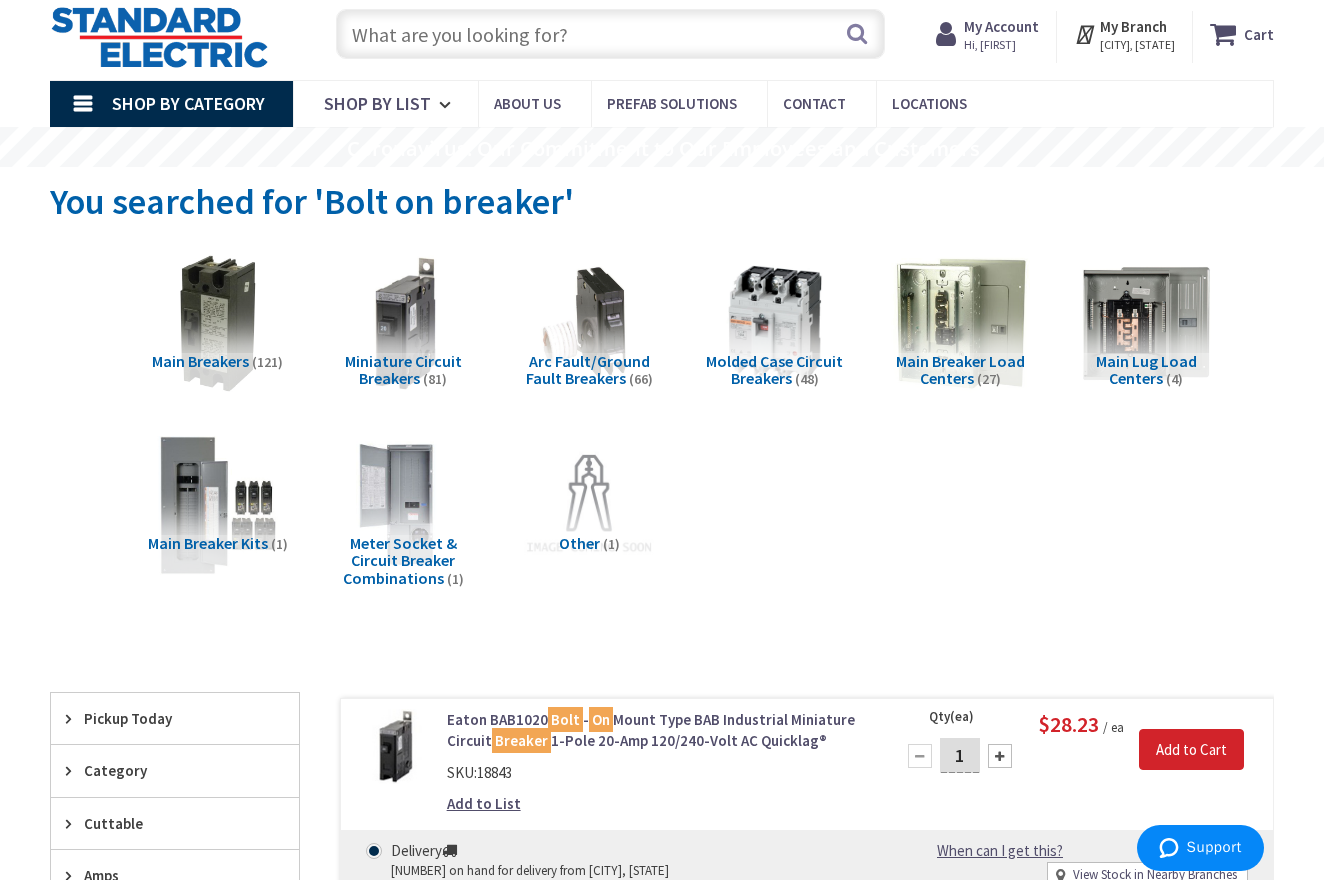 click on "You searched for 'Bolt on breaker'" at bounding box center [312, 201] 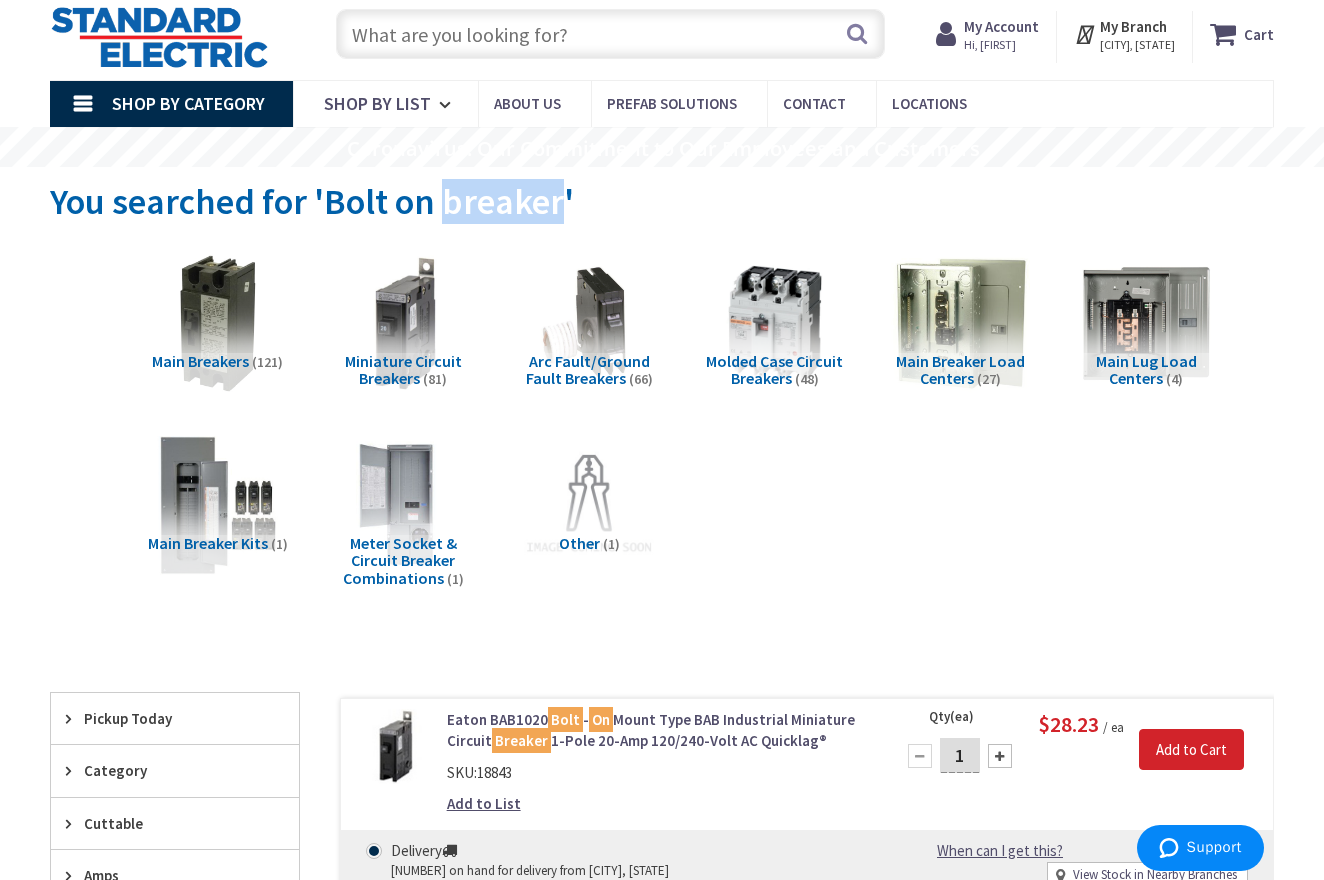 click on "You searched for 'Bolt on breaker'" at bounding box center [312, 201] 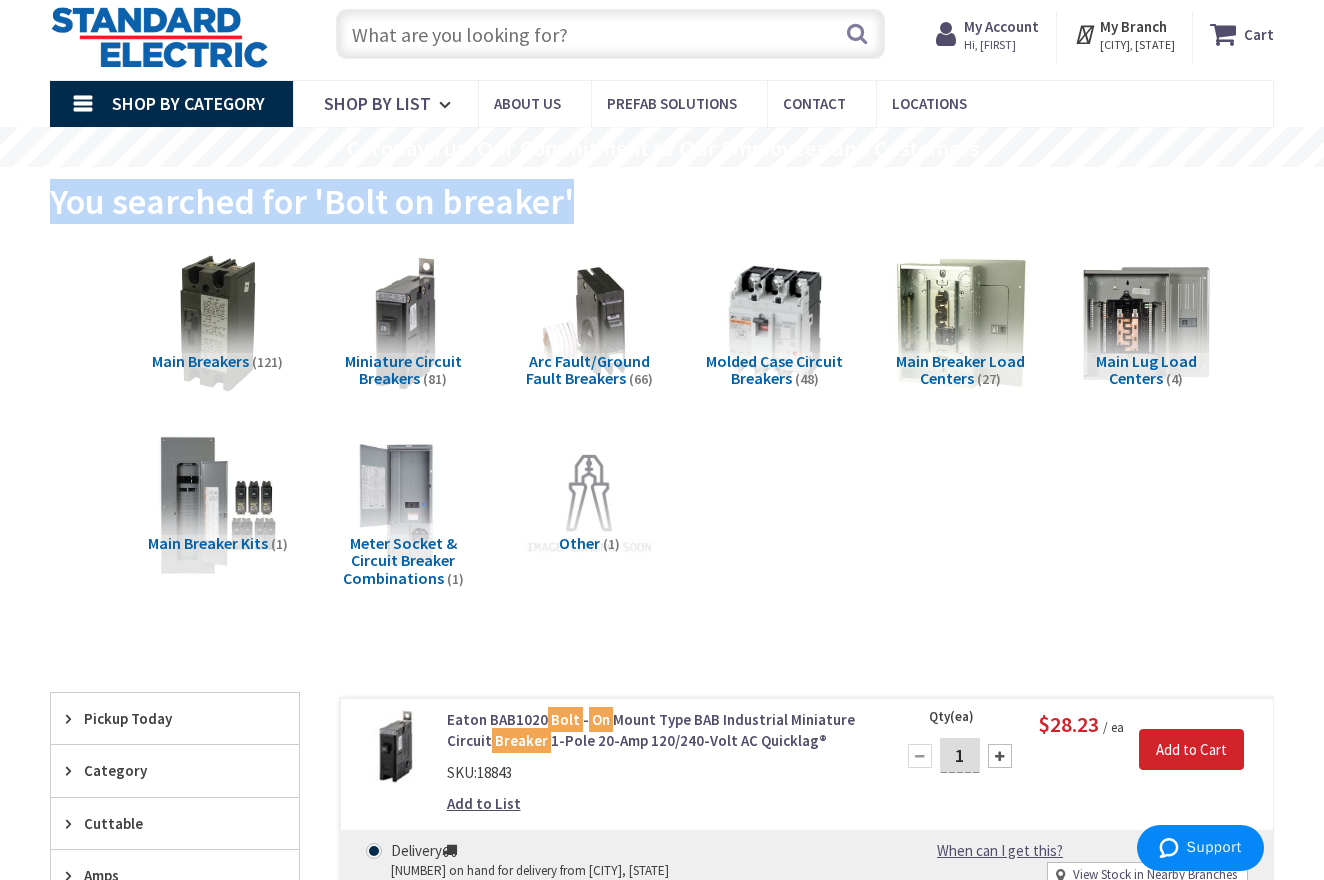 click on "You searched for 'Bolt on breaker'" at bounding box center (312, 201) 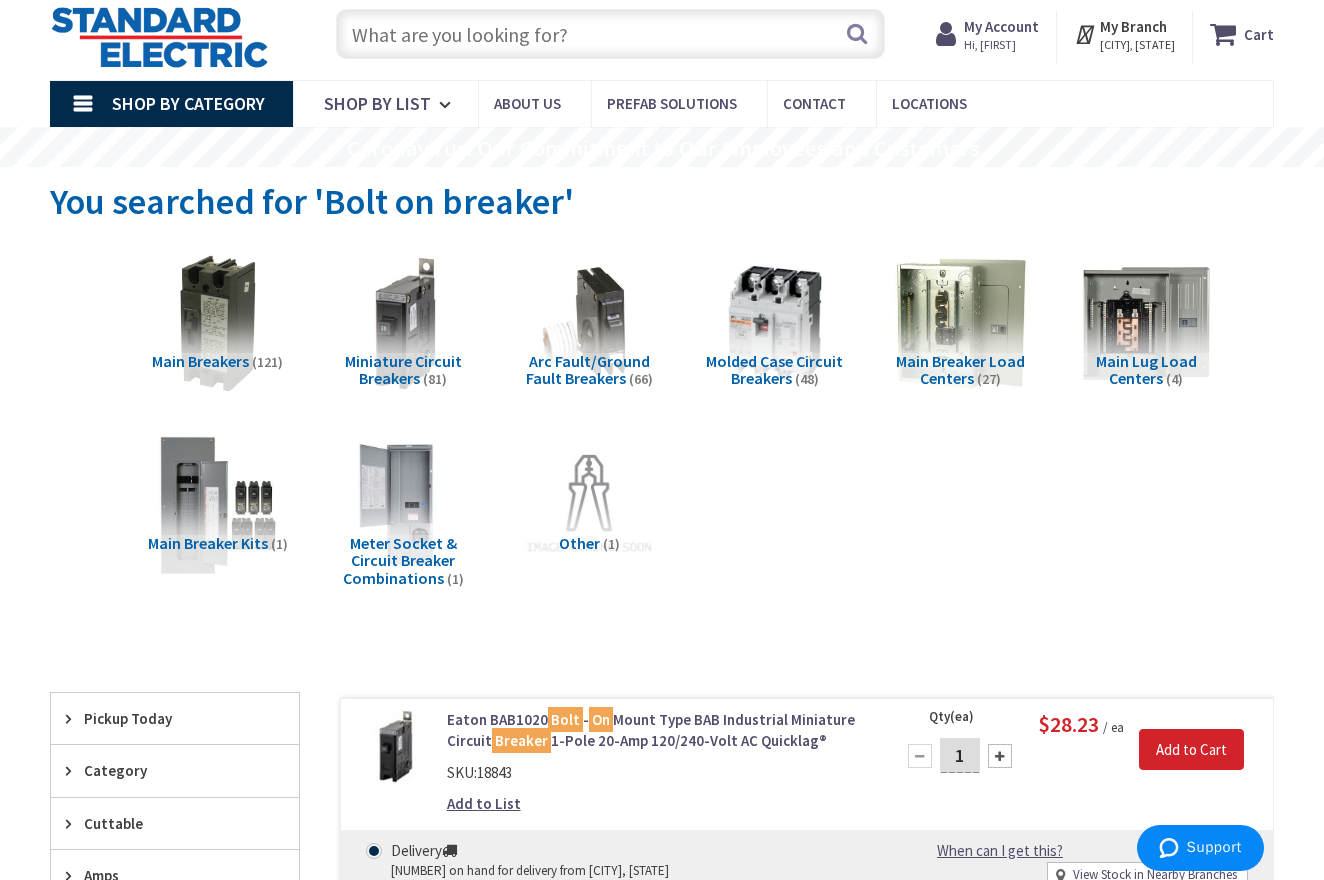 click on "You searched for 'Bolt on breaker'" at bounding box center [312, 201] 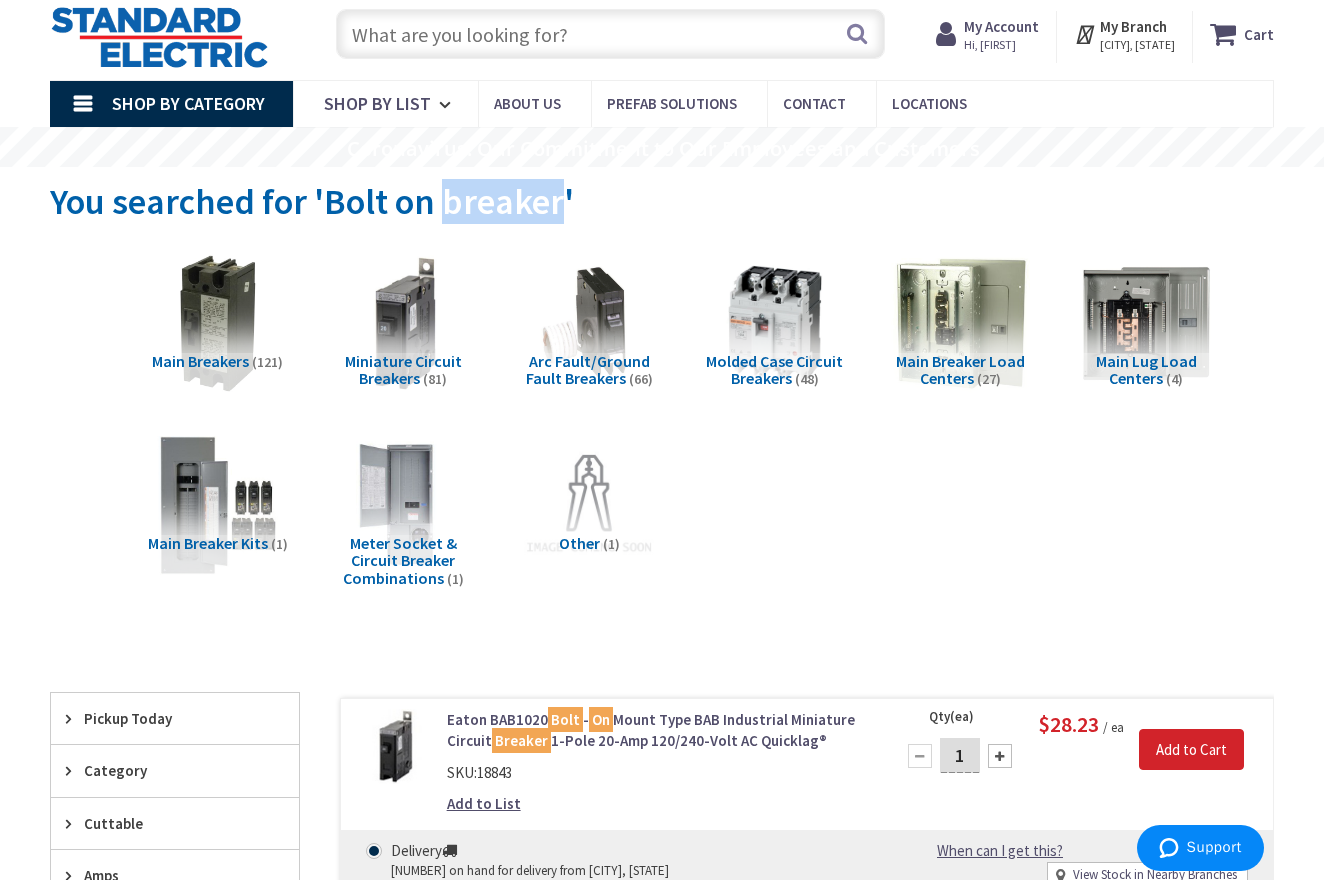 click on "You searched for 'Bolt on breaker'" at bounding box center (312, 201) 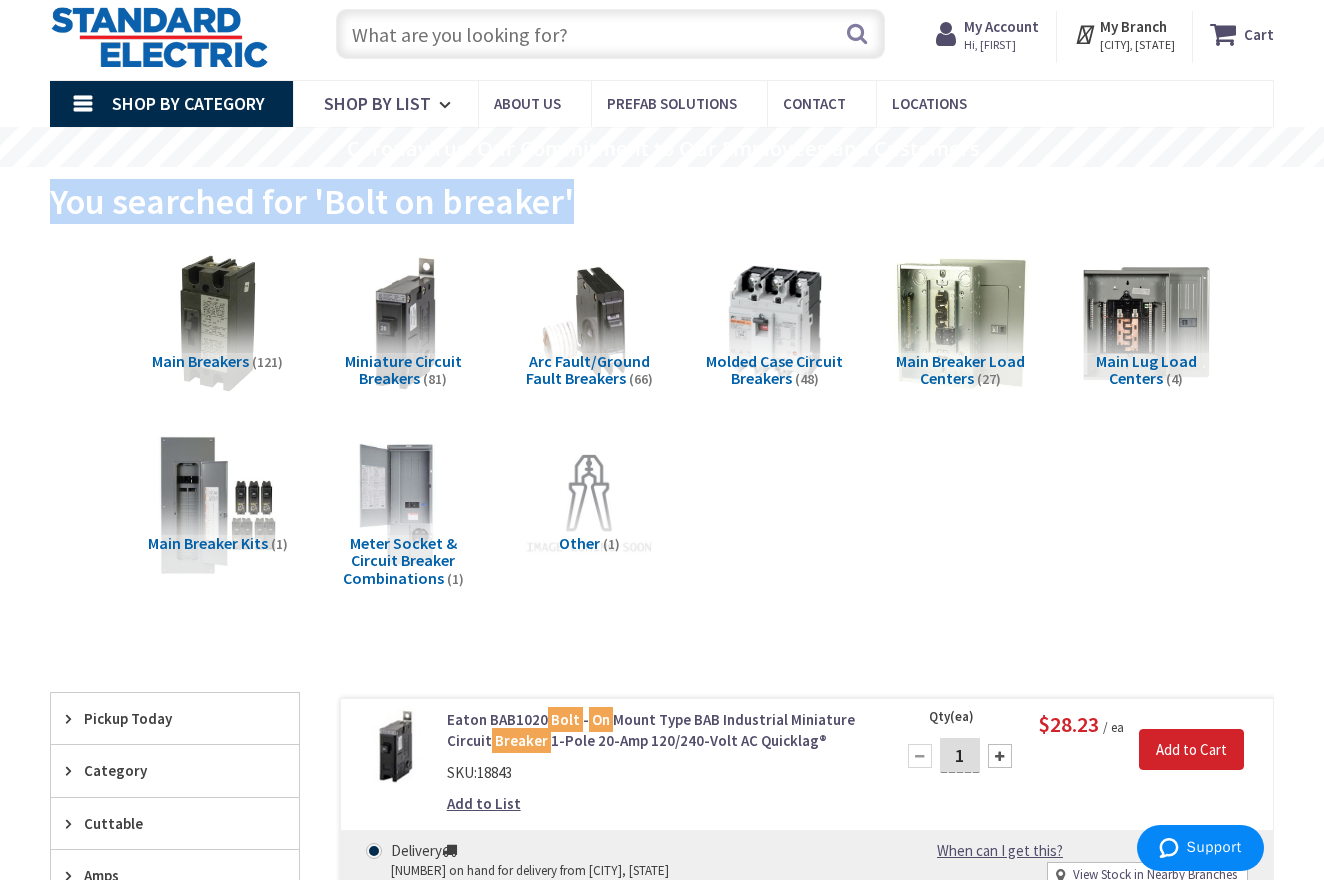 click on "You searched for 'Bolt on breaker'" at bounding box center [312, 201] 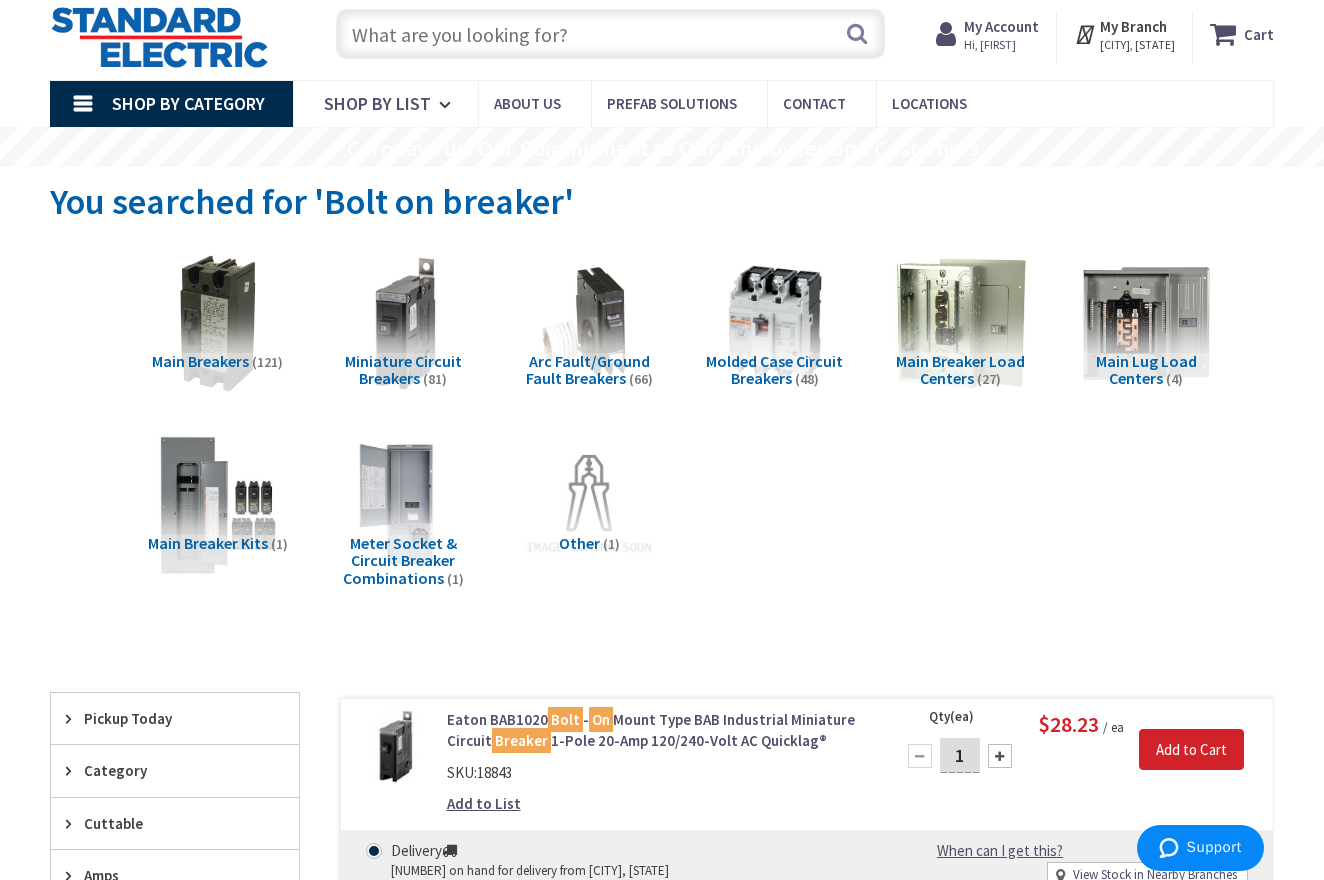 click on "You searched for 'Bolt on breaker'" at bounding box center [312, 201] 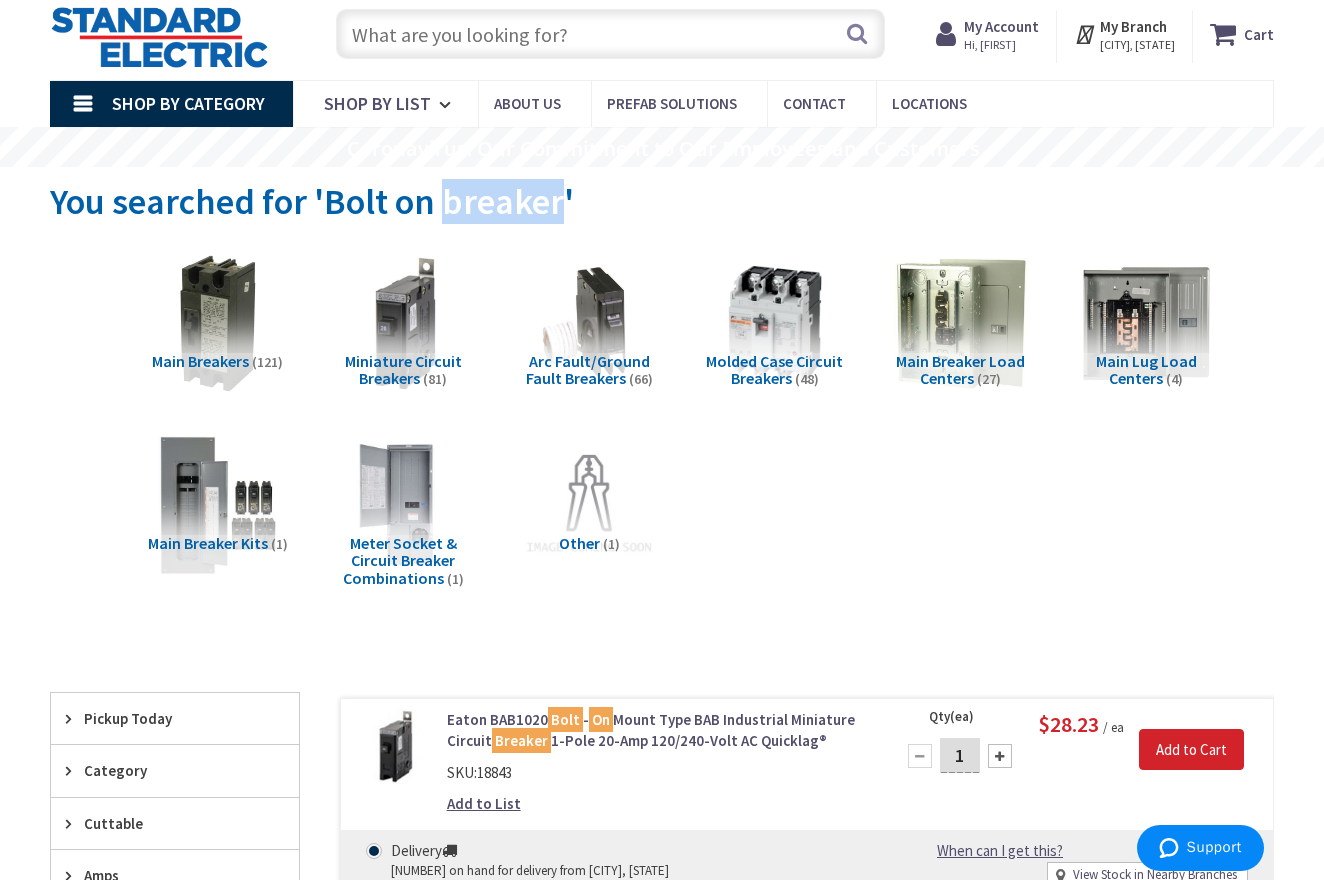click on "You searched for 'Bolt on breaker'" at bounding box center [312, 201] 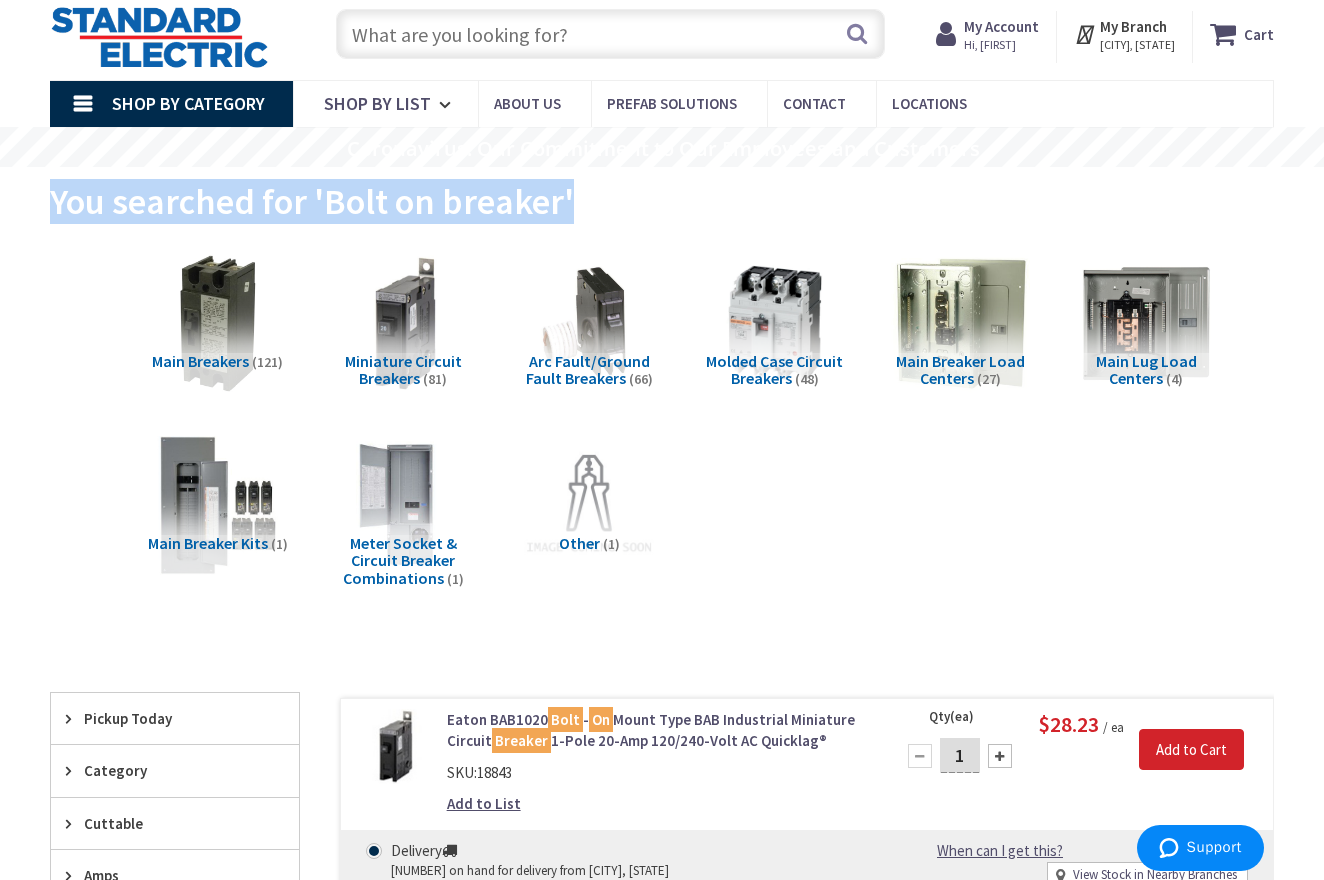 click on "You searched for 'Bolt on breaker'" at bounding box center (312, 201) 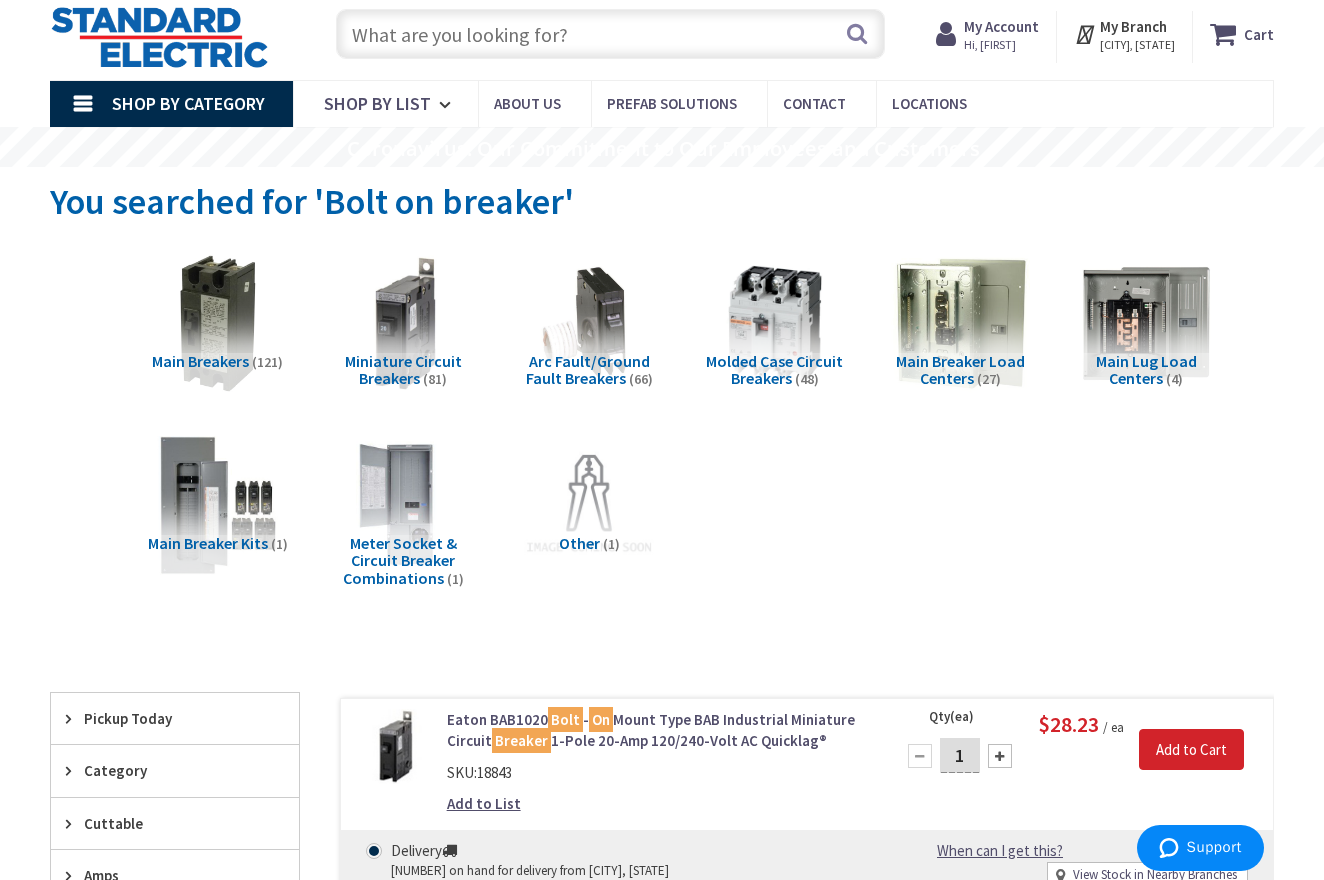 click on "You searched for 'Bolt on breaker'" at bounding box center [312, 201] 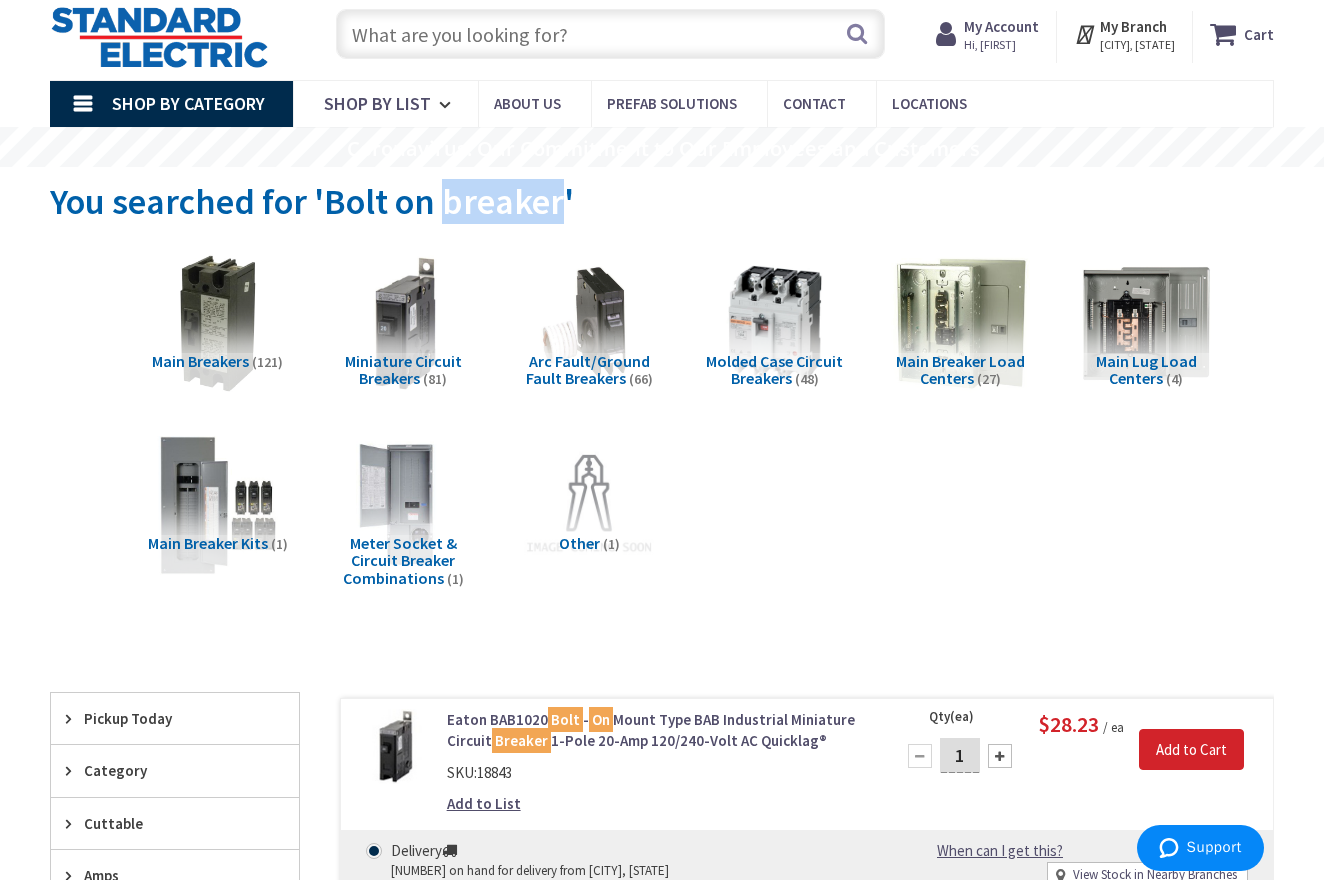 click on "You searched for 'Bolt on breaker'" at bounding box center (312, 201) 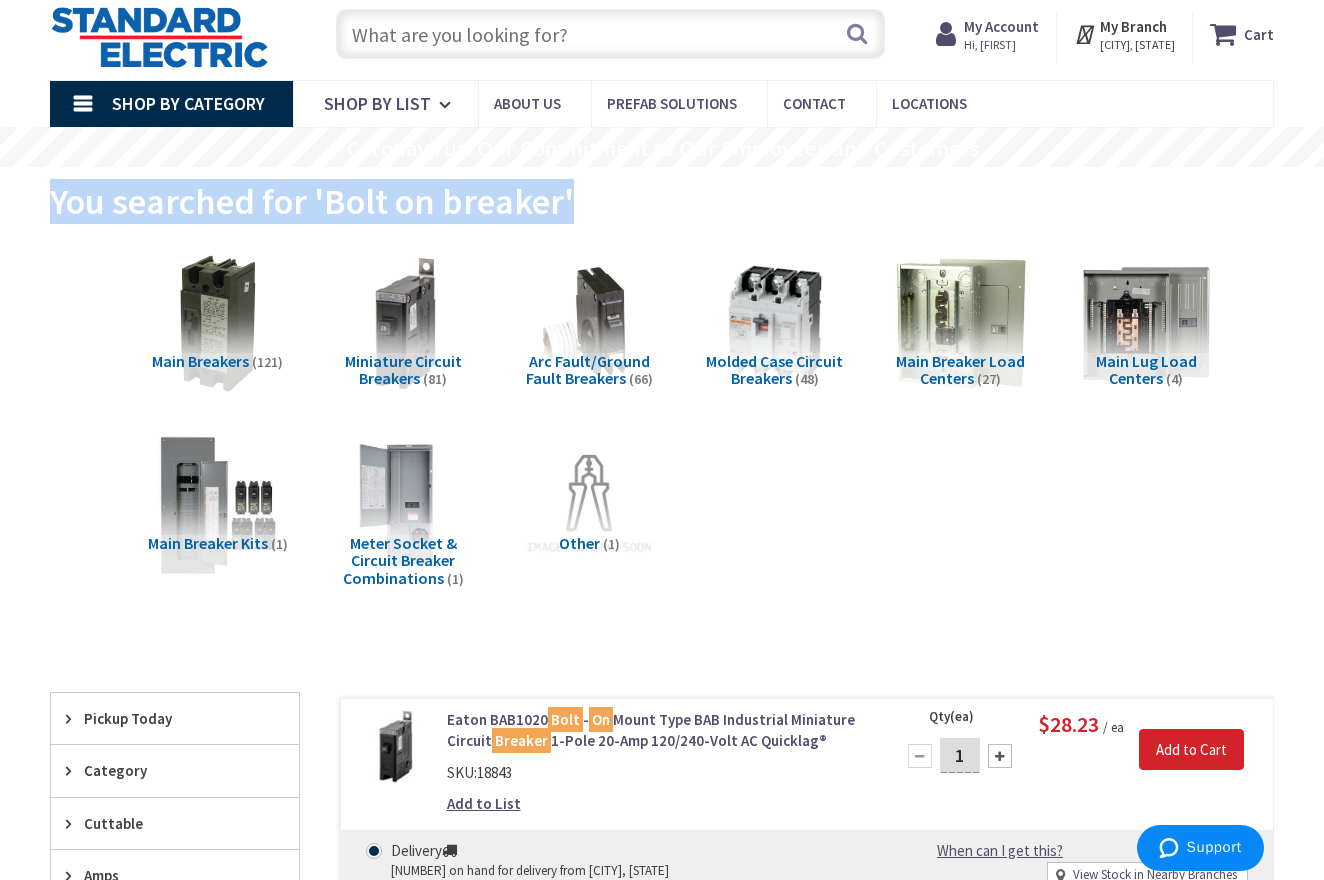 click on "You searched for 'Bolt on breaker'" at bounding box center [312, 201] 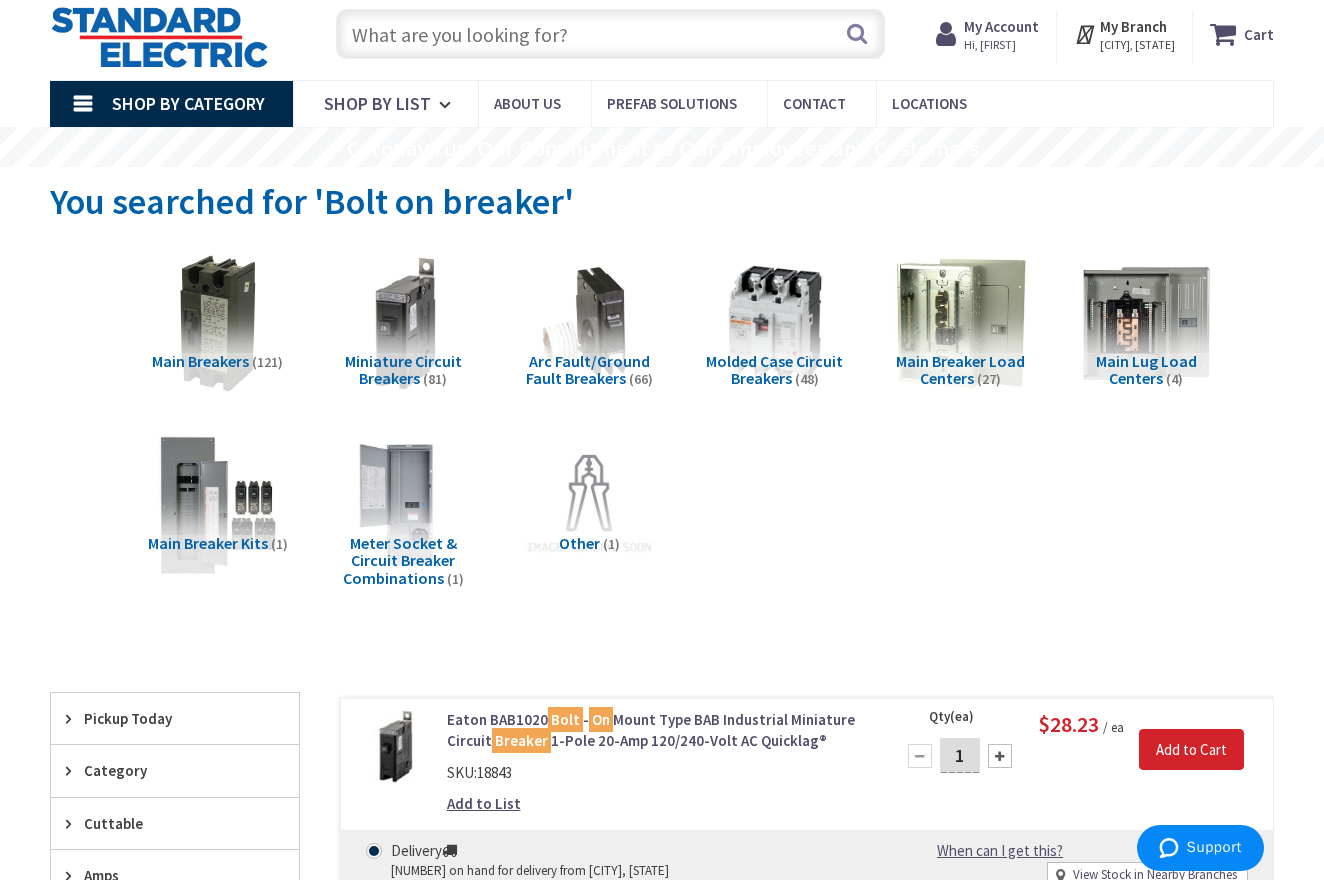 click on "You searched for 'Bolt on breaker'" at bounding box center (312, 201) 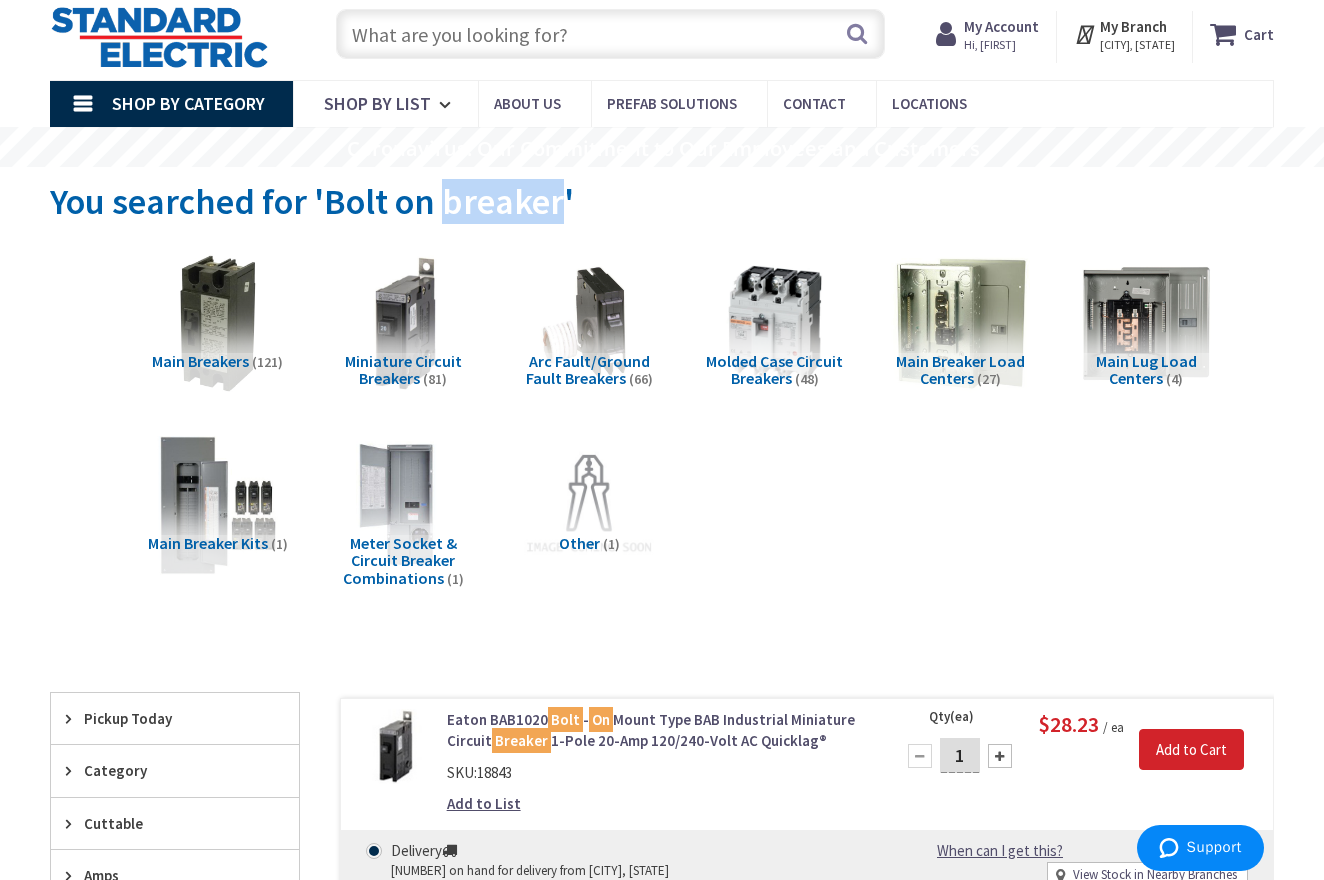 click on "You searched for 'Bolt on breaker'" at bounding box center (312, 201) 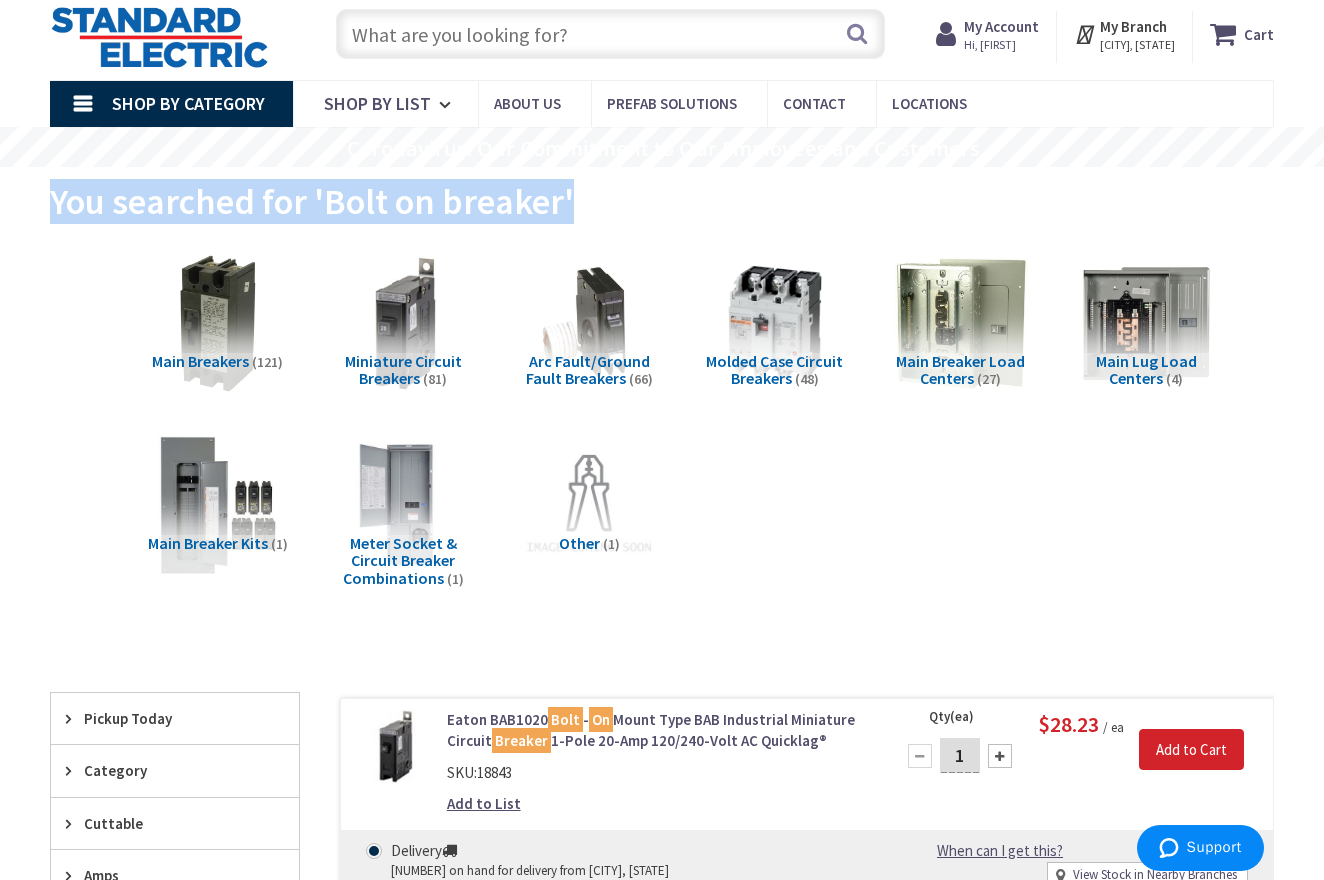 click on "You searched for 'Bolt on breaker'" at bounding box center (312, 201) 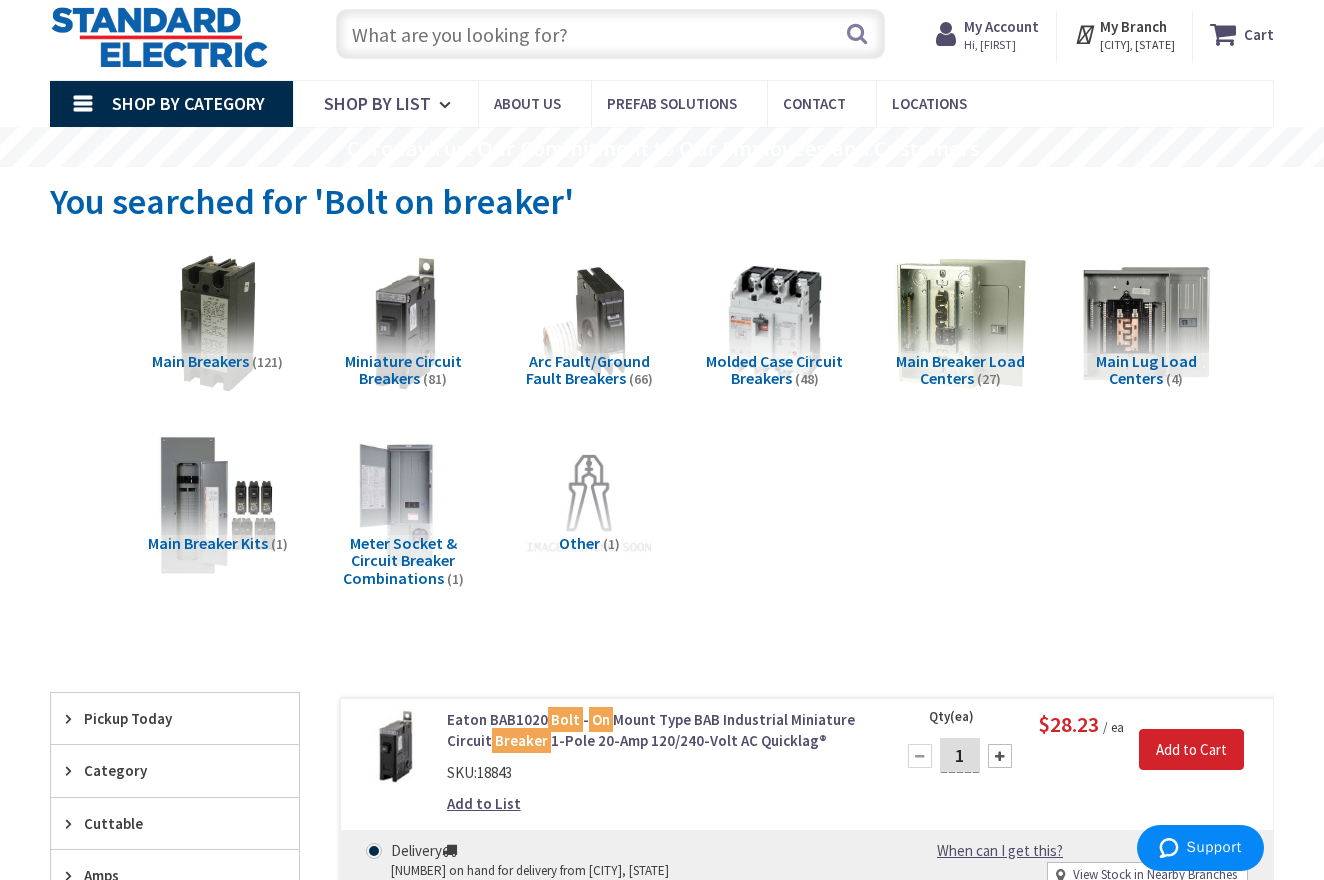 click on "You searched for 'Bolt on breaker'" at bounding box center [312, 201] 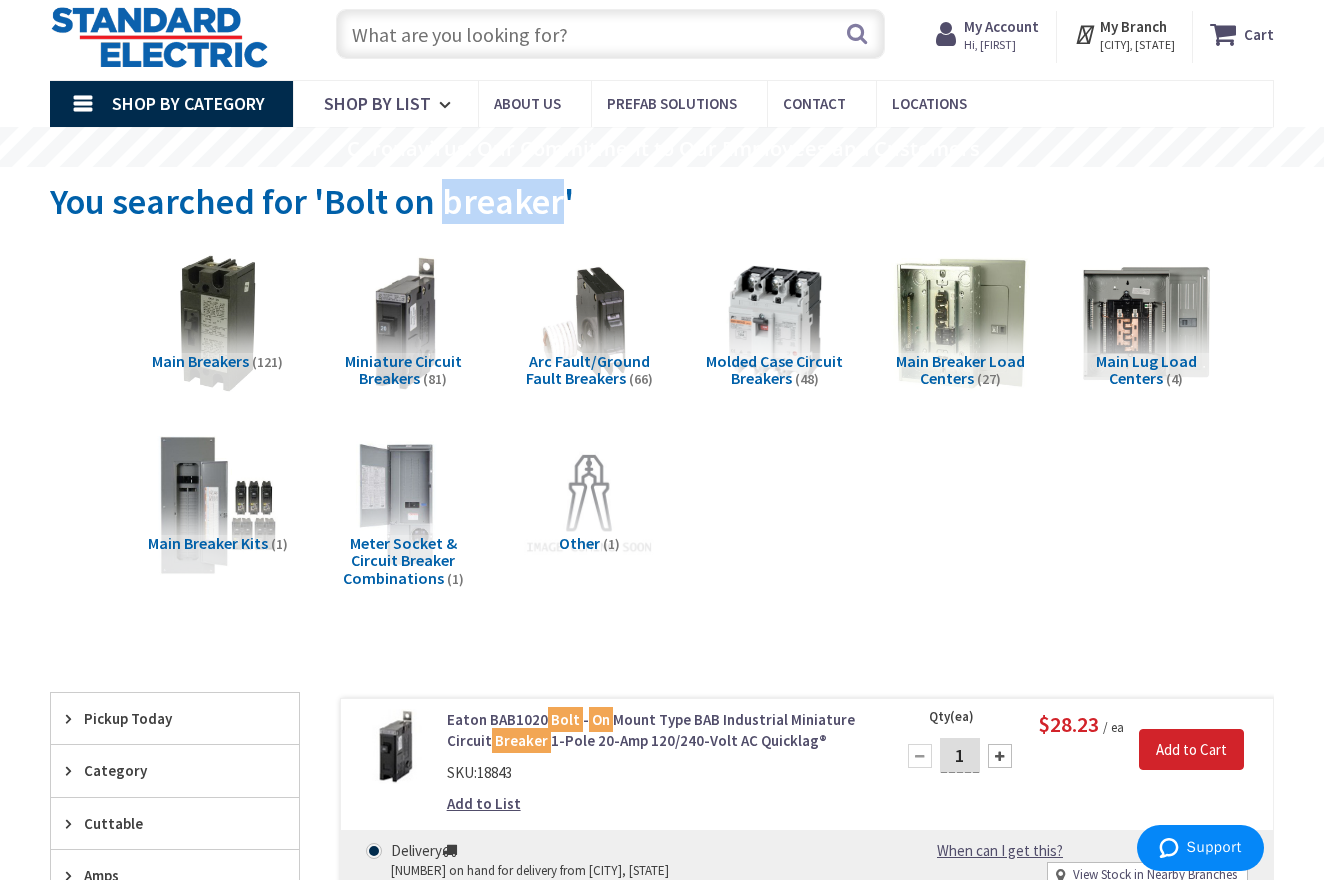 click on "You searched for 'Bolt on breaker'" at bounding box center (312, 201) 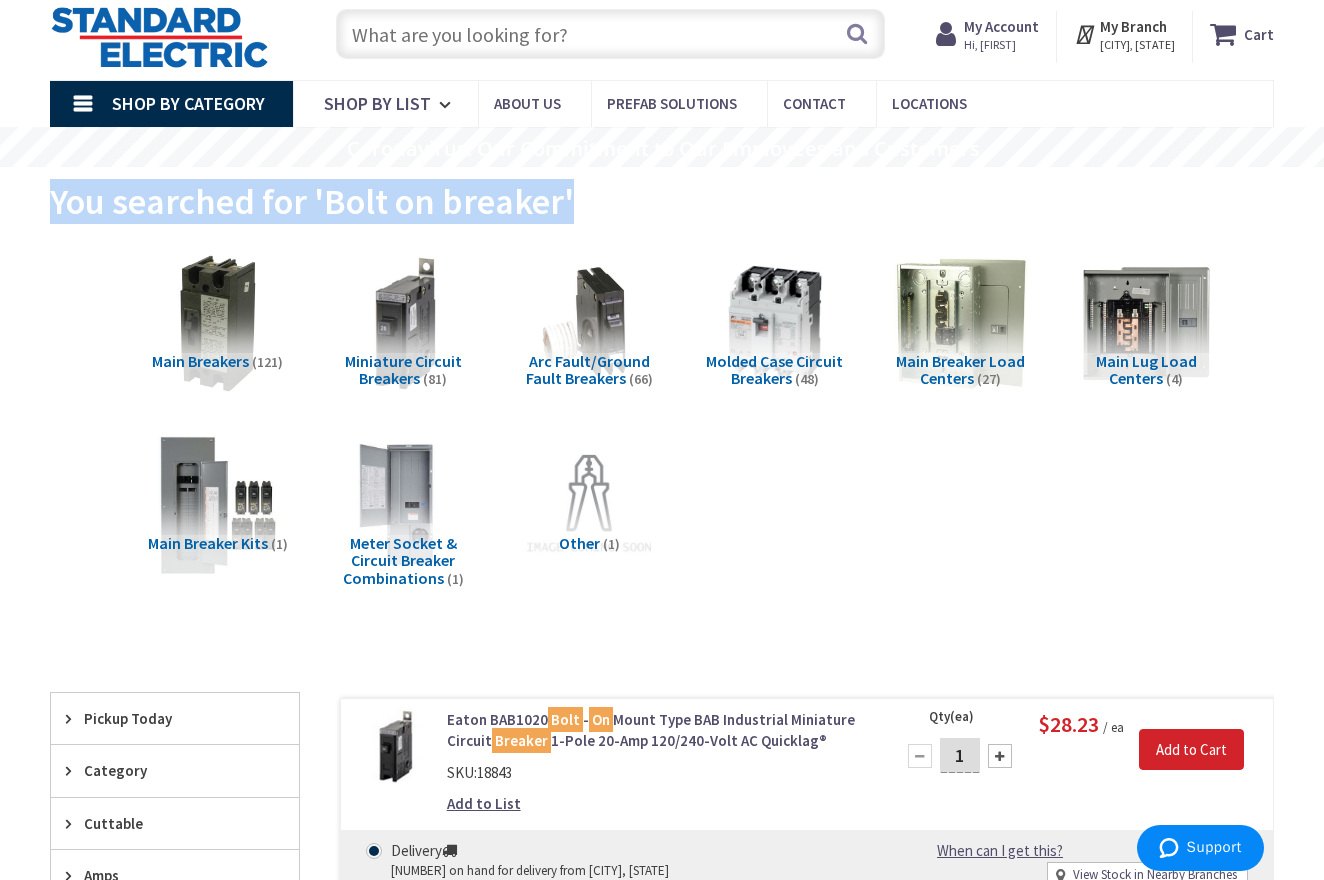 click on "You searched for 'Bolt on breaker'" at bounding box center [312, 201] 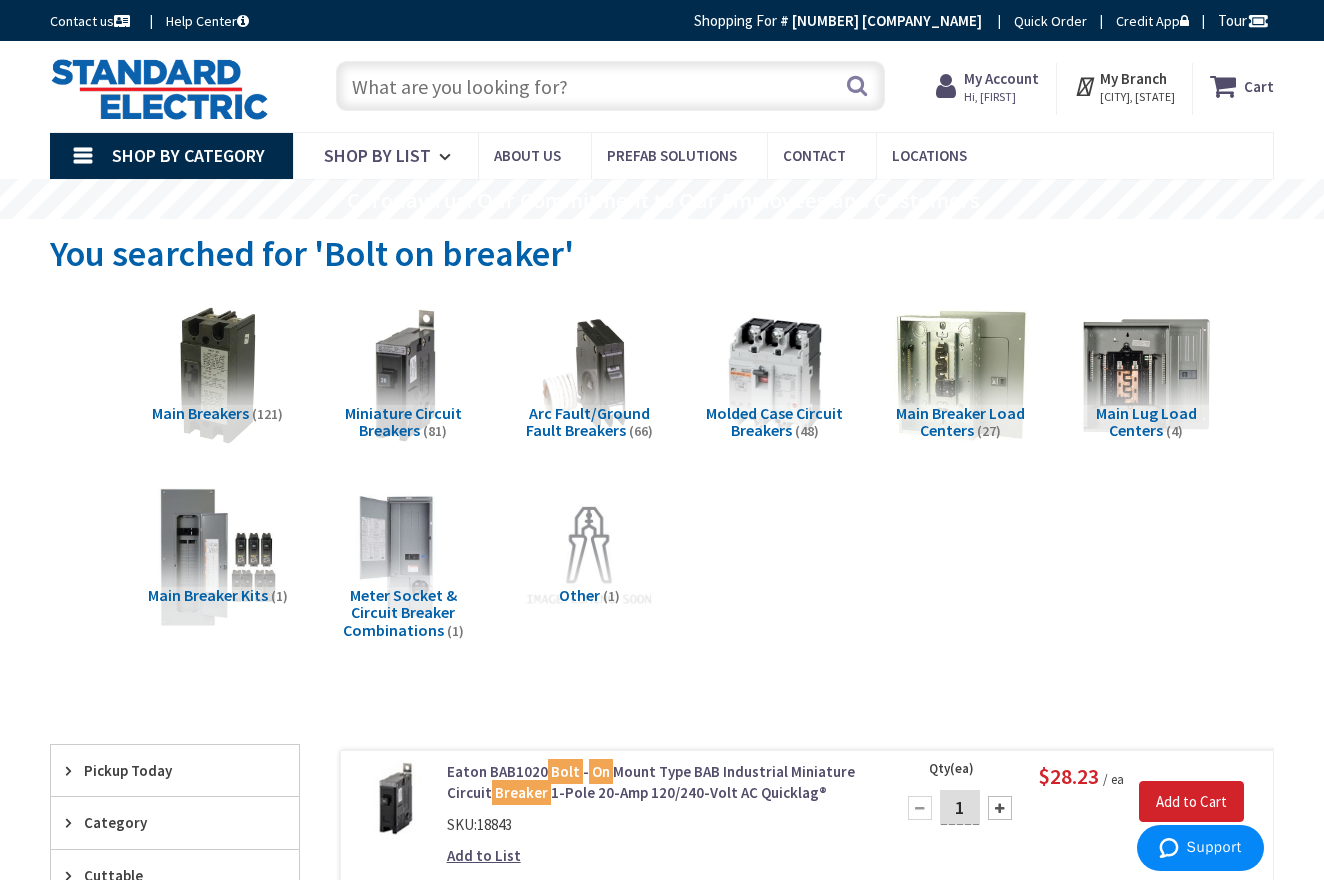 scroll, scrollTop: 0, scrollLeft: 0, axis: both 